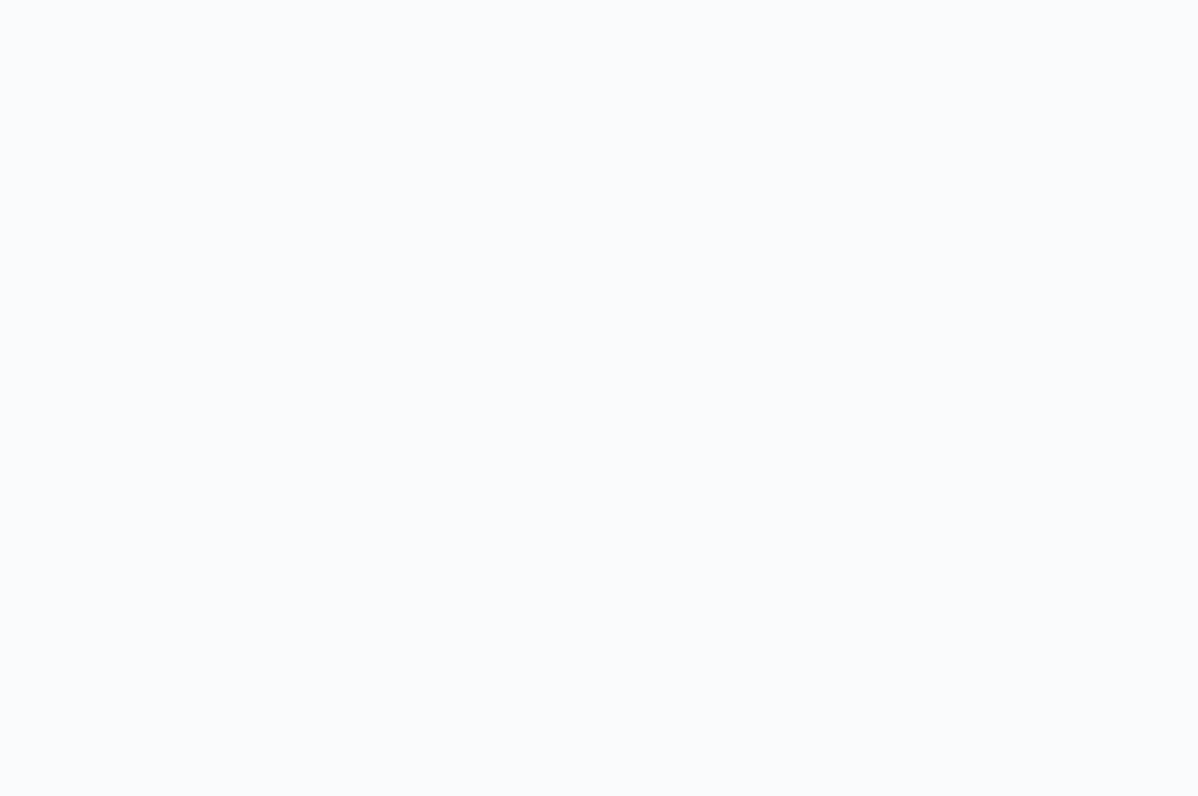 scroll, scrollTop: 0, scrollLeft: 0, axis: both 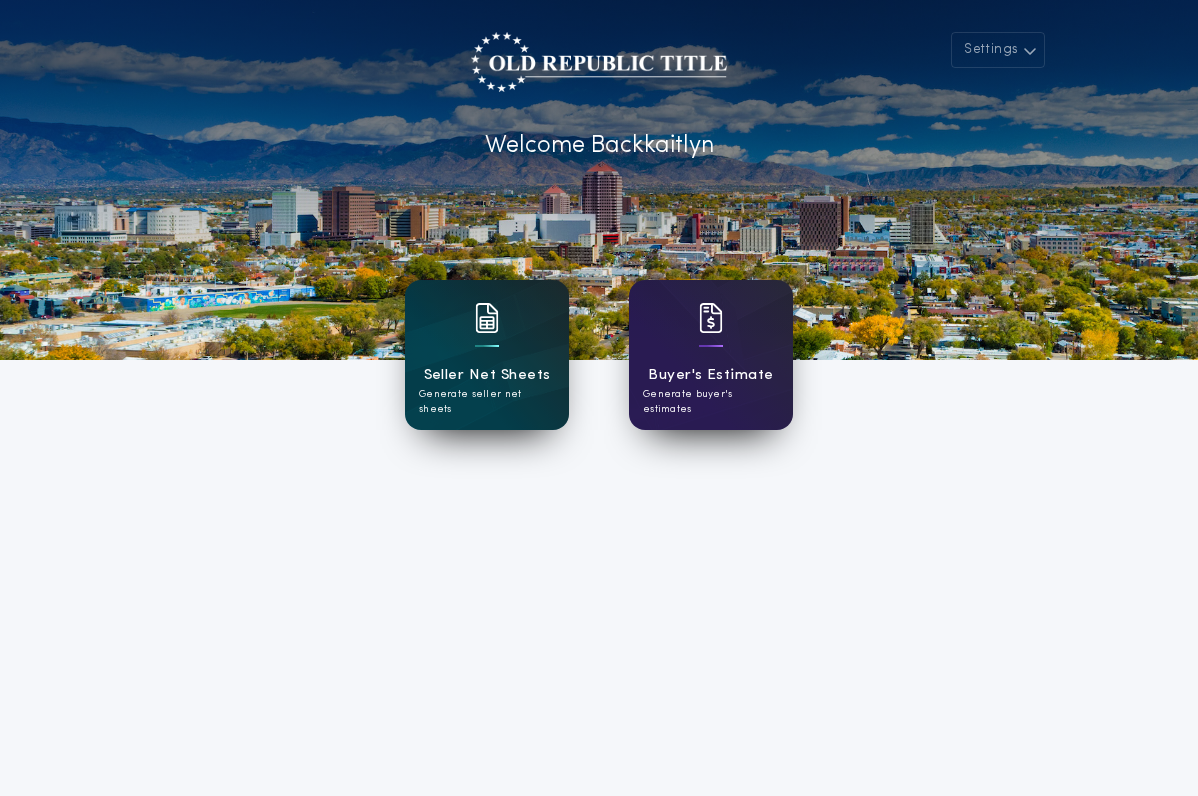 click on "Generate seller net sheets" at bounding box center (487, 402) 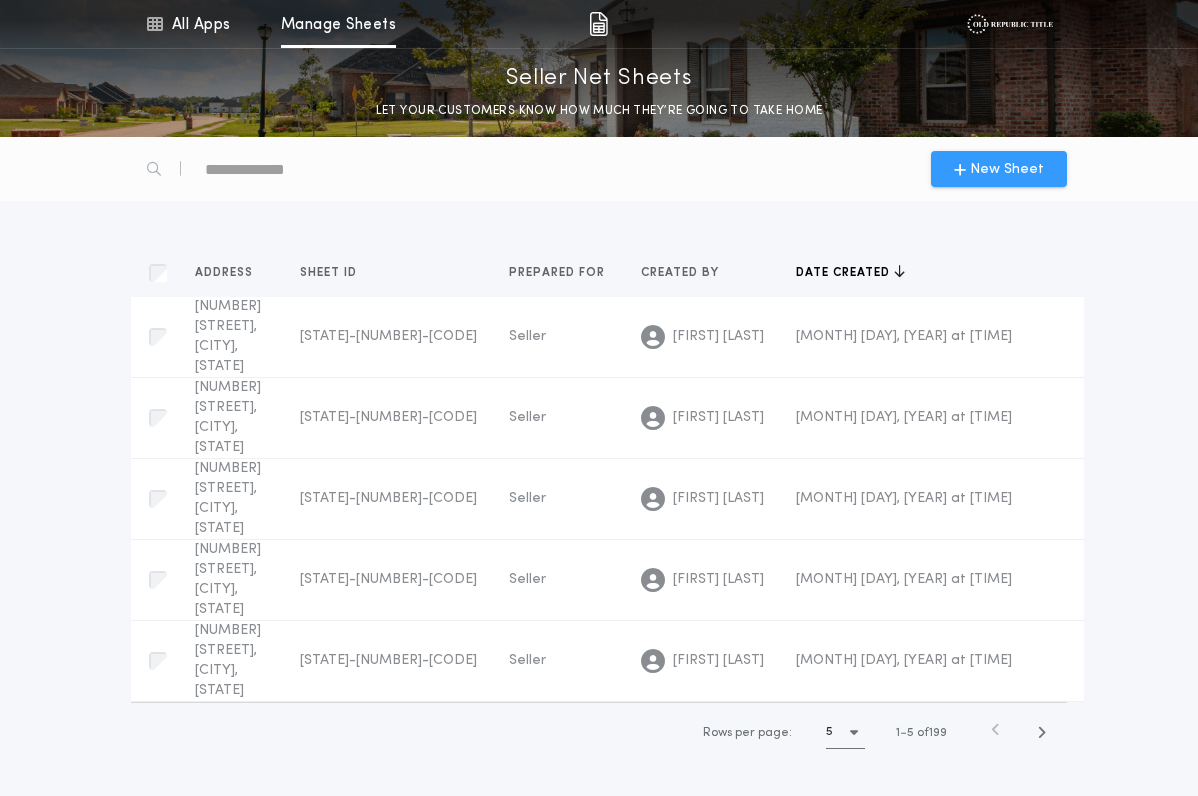 click on "New Sheet" at bounding box center (1007, 169) 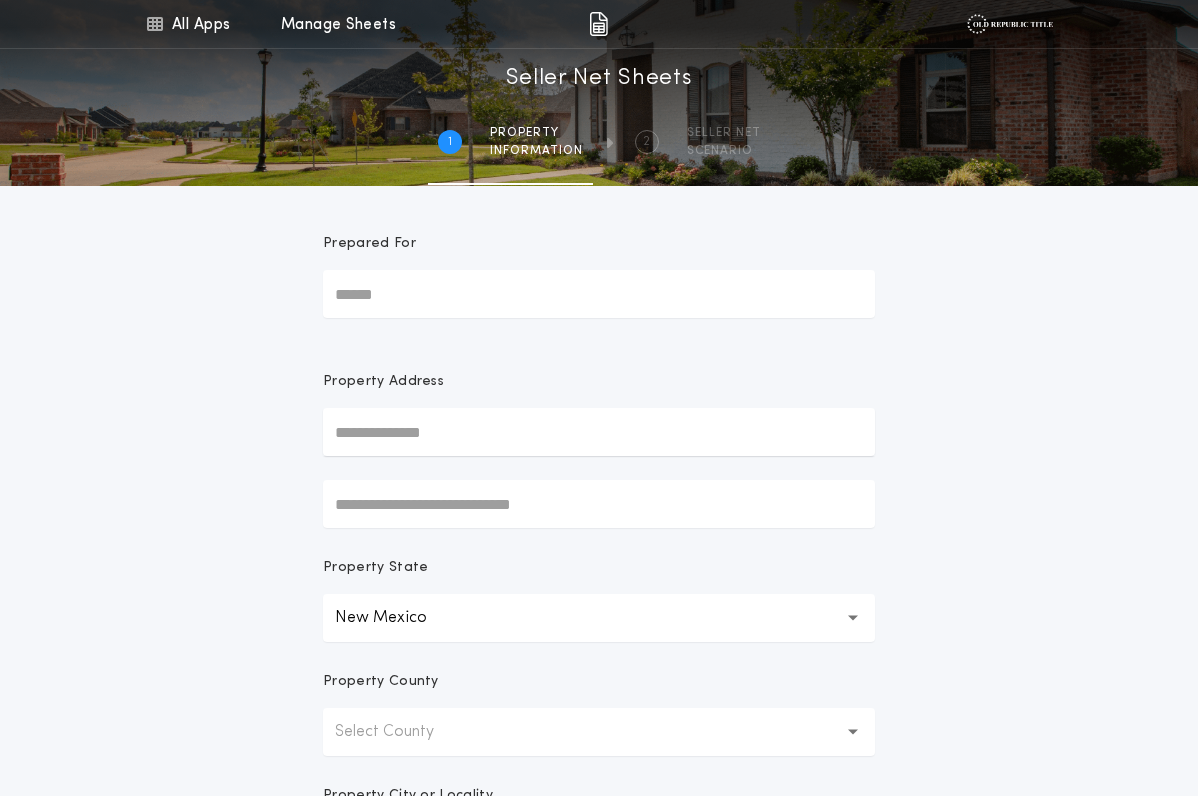 click on "Prepared For" at bounding box center [599, 294] 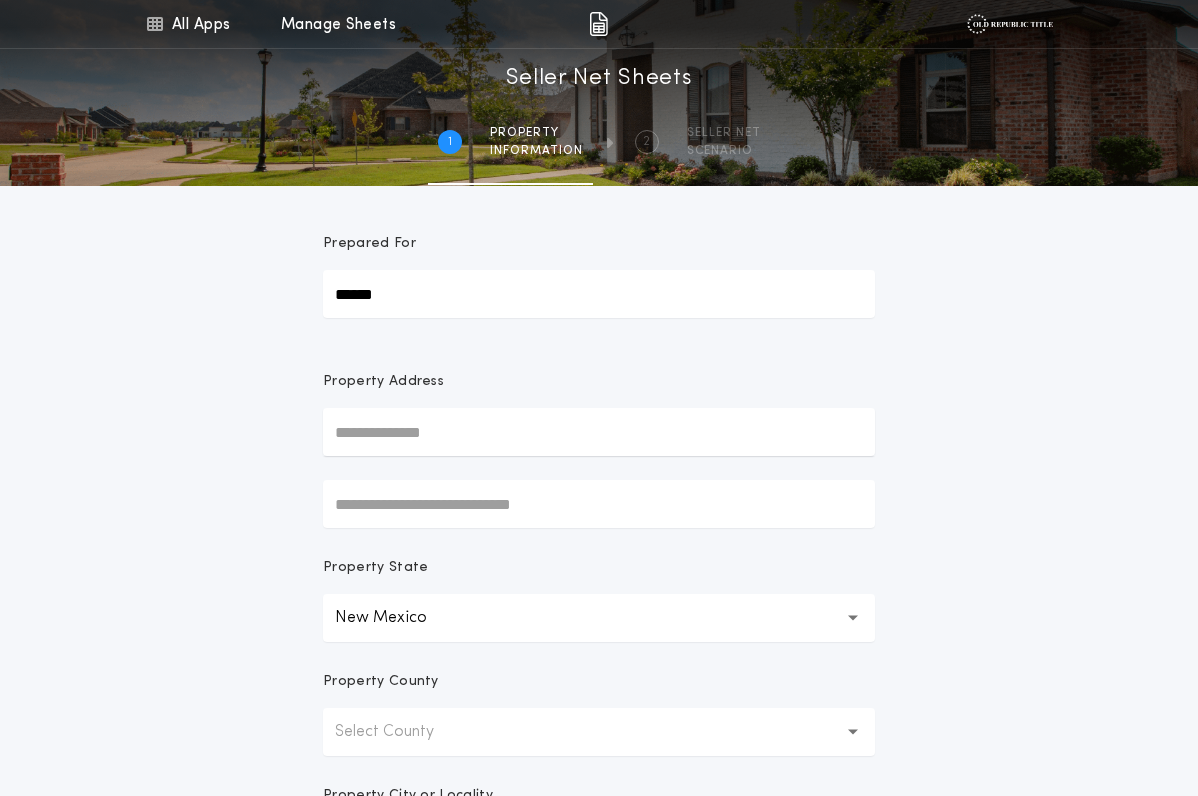 type on "******" 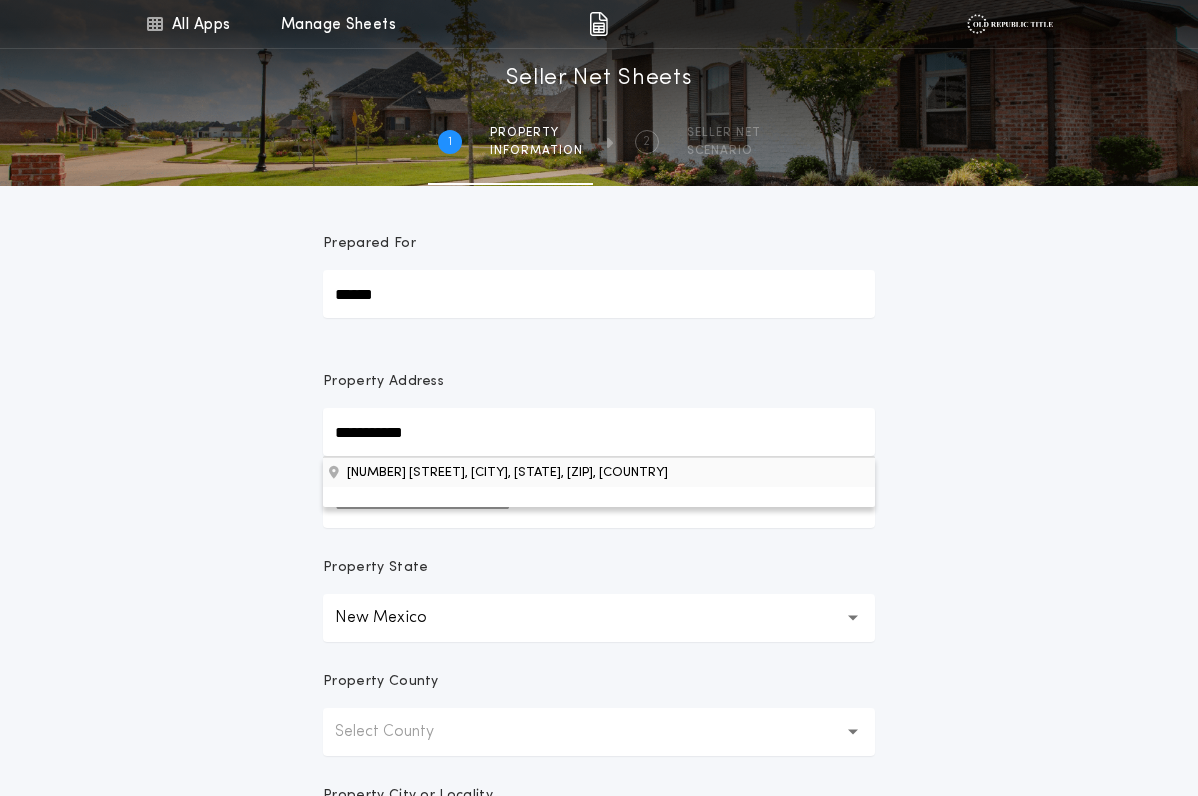 type on "**********" 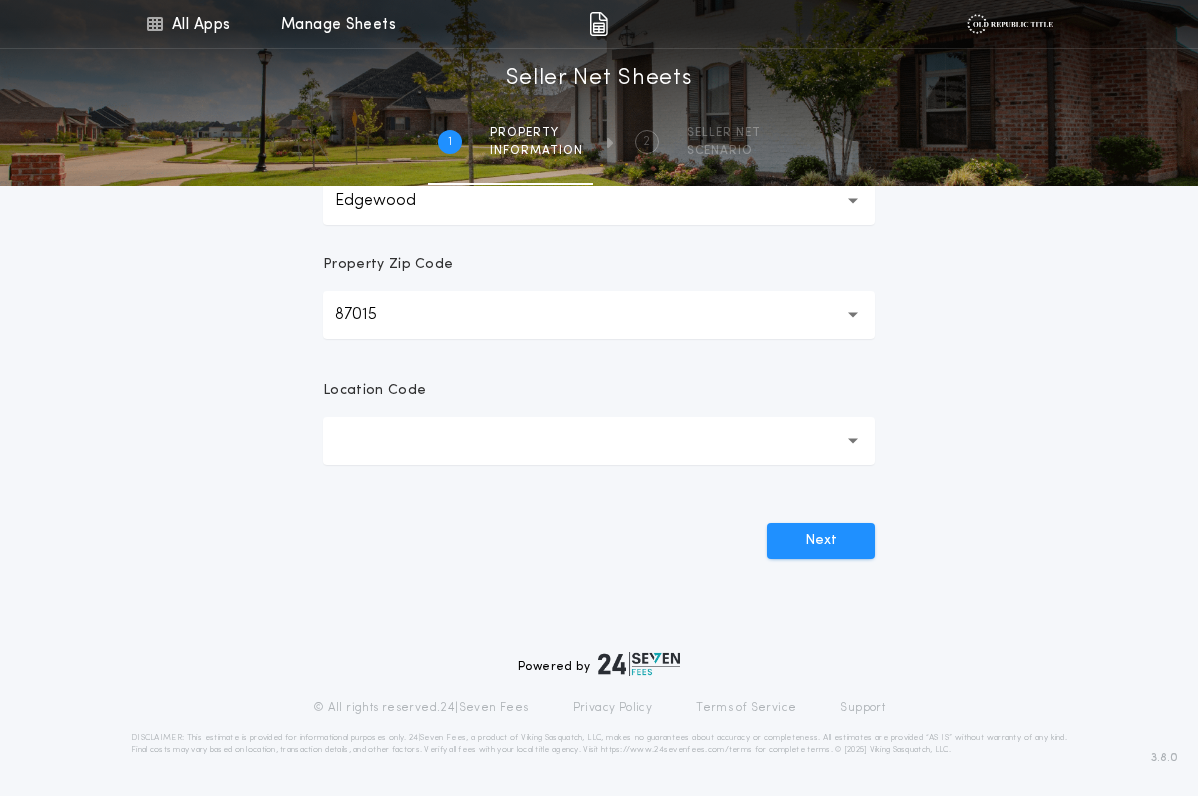 click at bounding box center [599, 441] 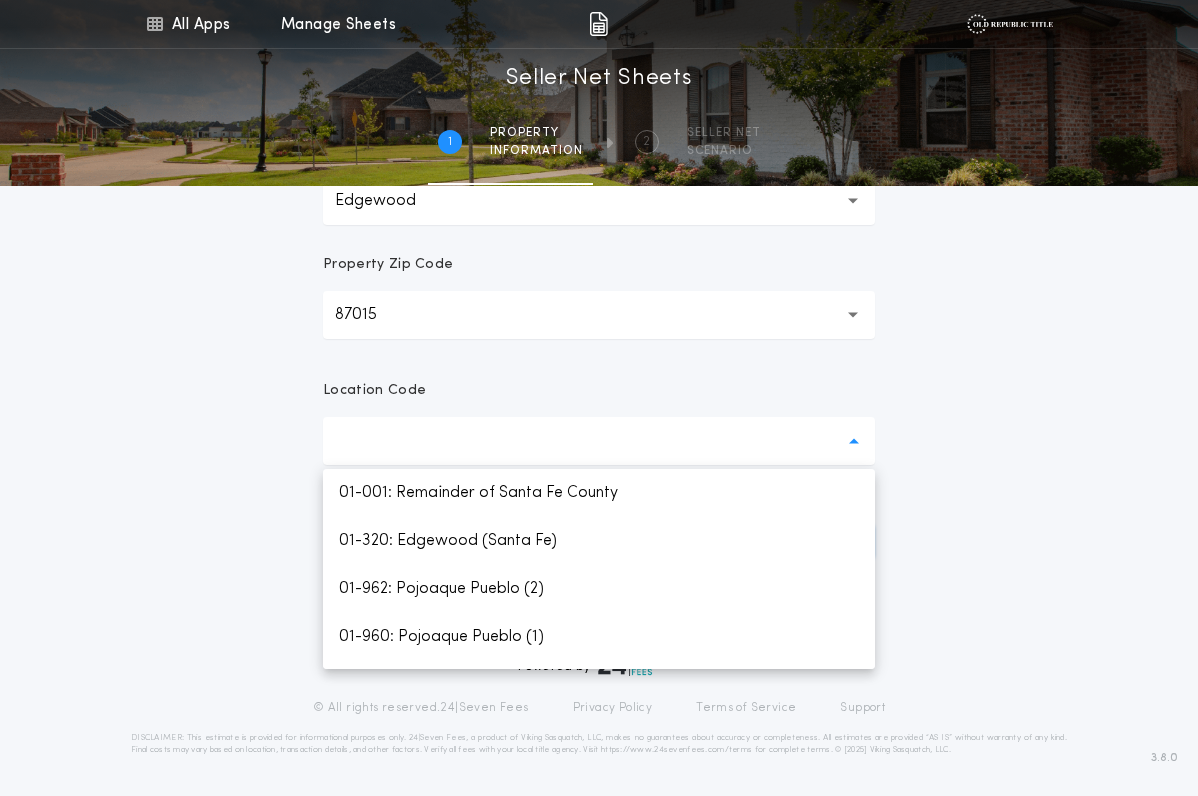 scroll, scrollTop: 0, scrollLeft: 0, axis: both 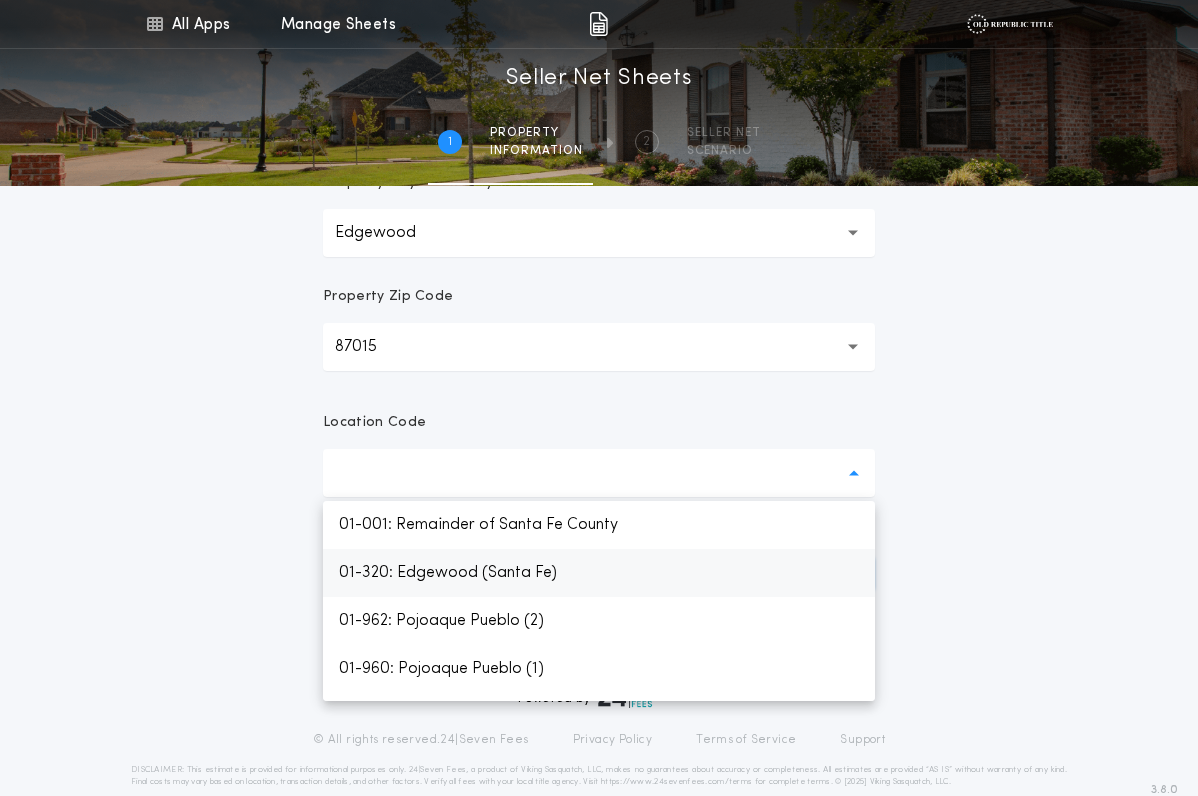 click on "01-320: Edgewood (Santa Fe)" at bounding box center [599, 573] 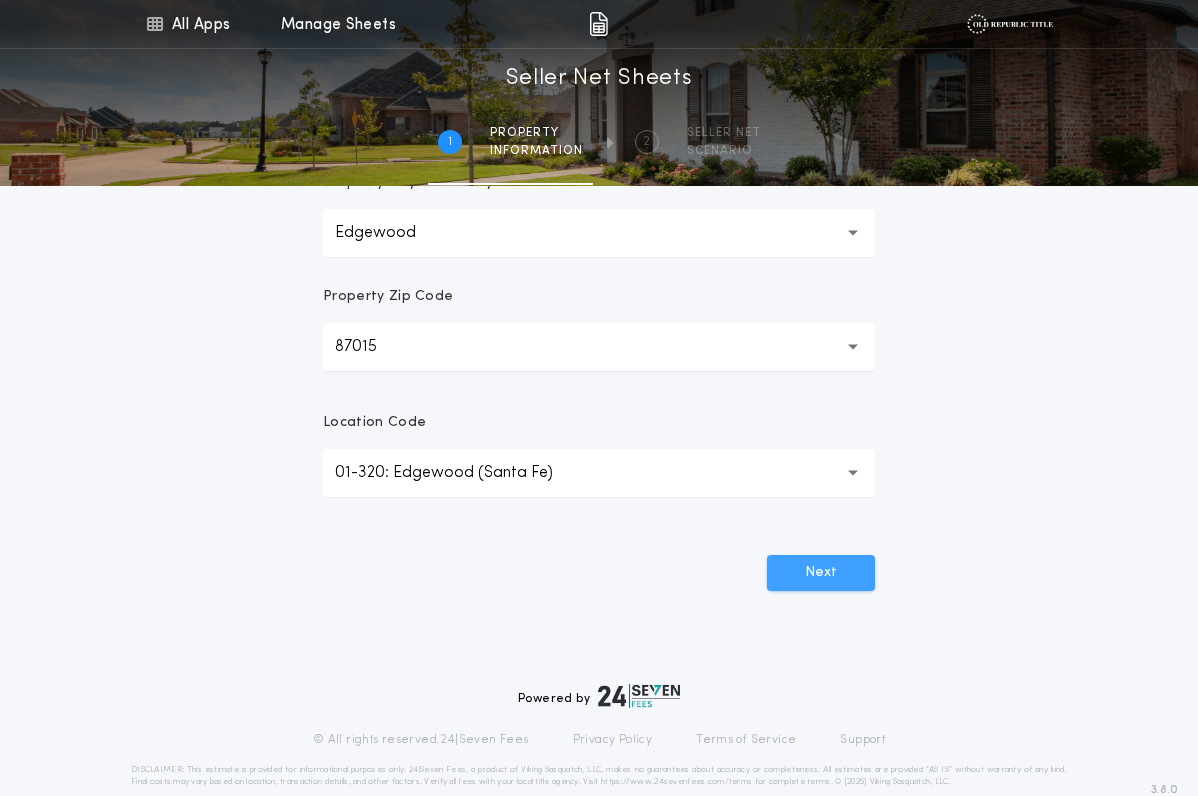 click on "Next" at bounding box center [821, 573] 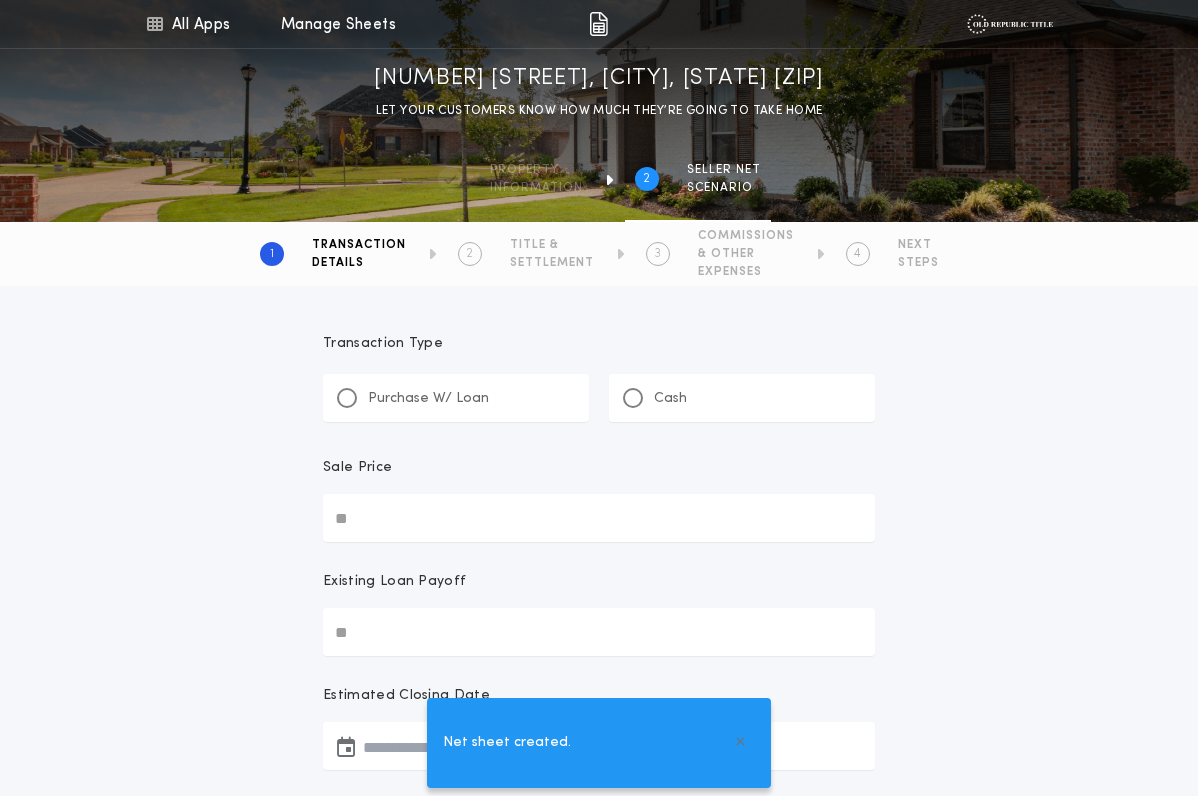 scroll, scrollTop: 0, scrollLeft: 0, axis: both 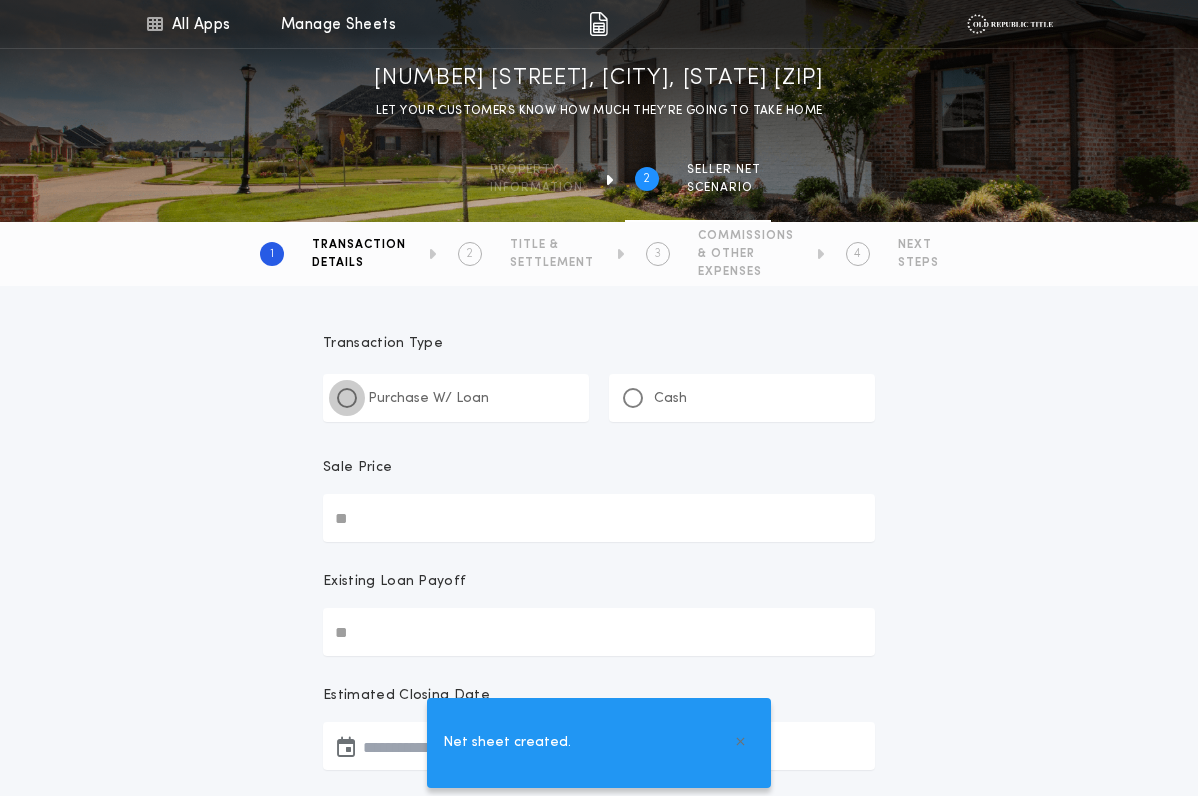 click at bounding box center [347, 398] 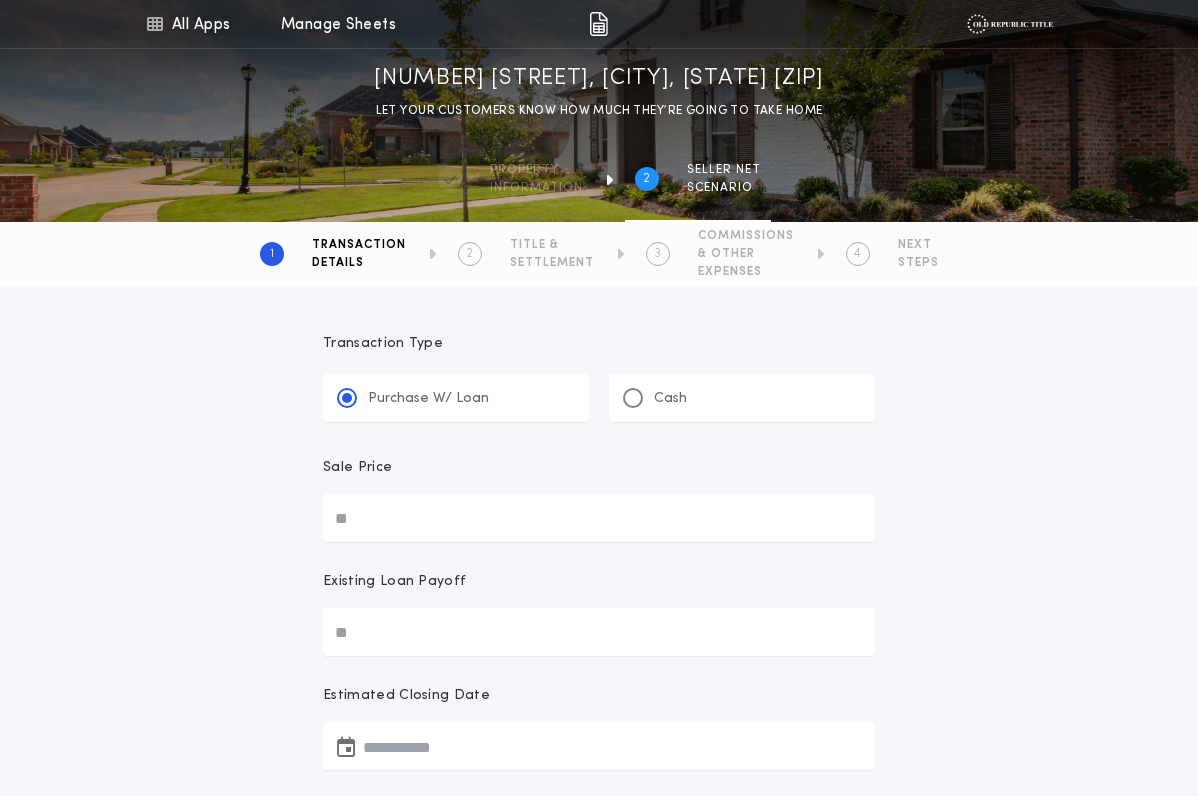 click on "Sale Price" at bounding box center [599, 518] 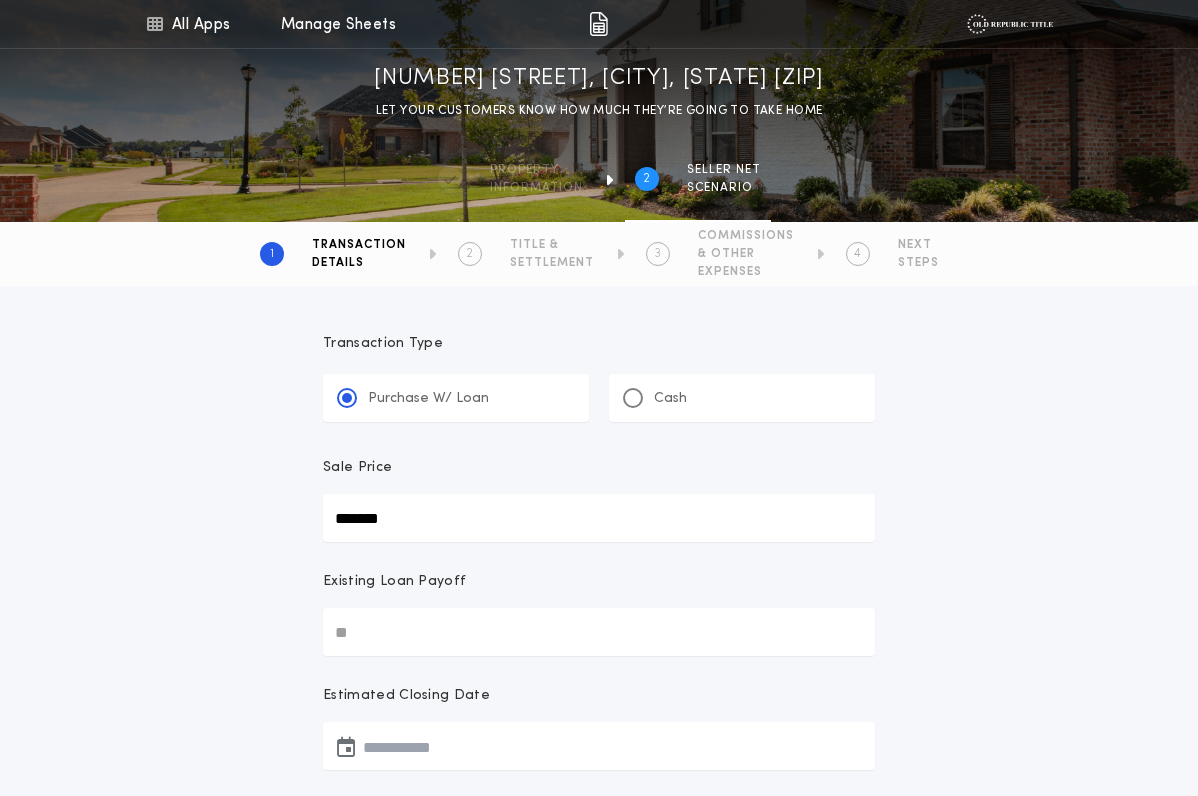 type on "********" 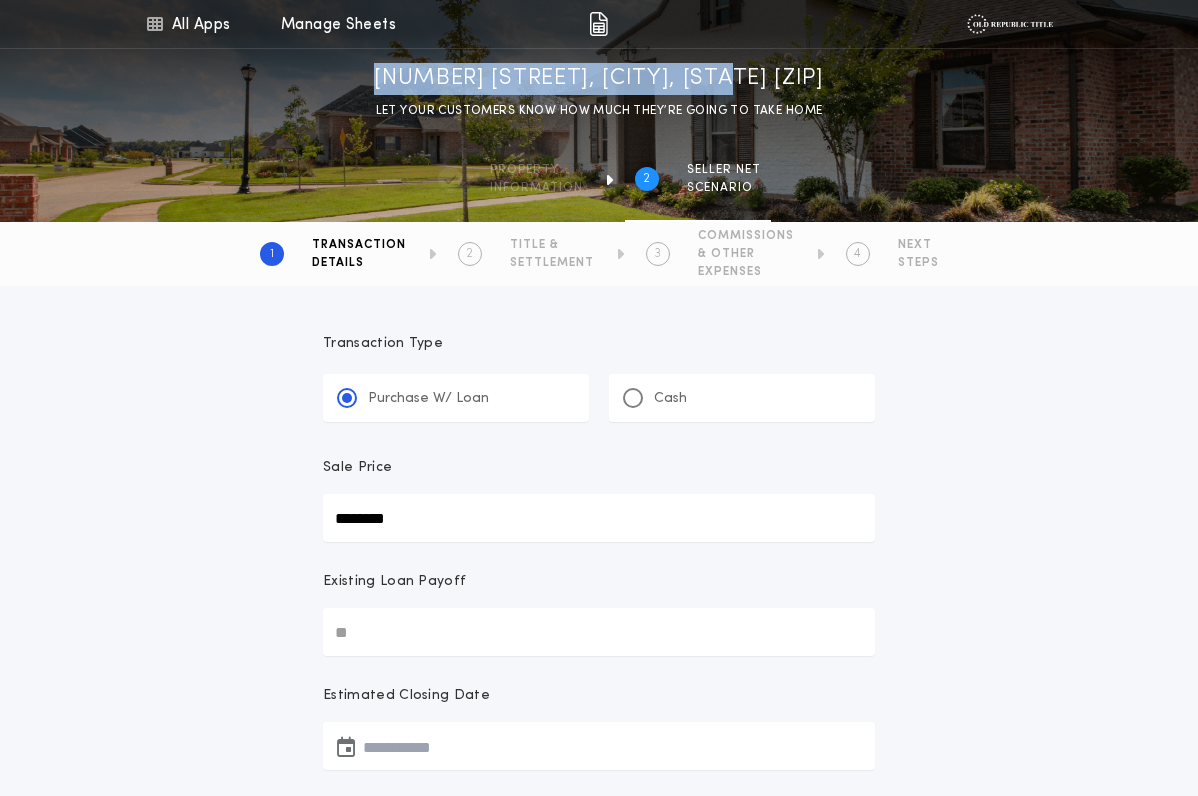 drag, startPoint x: 398, startPoint y: 78, endPoint x: 807, endPoint y: 67, distance: 409.1479 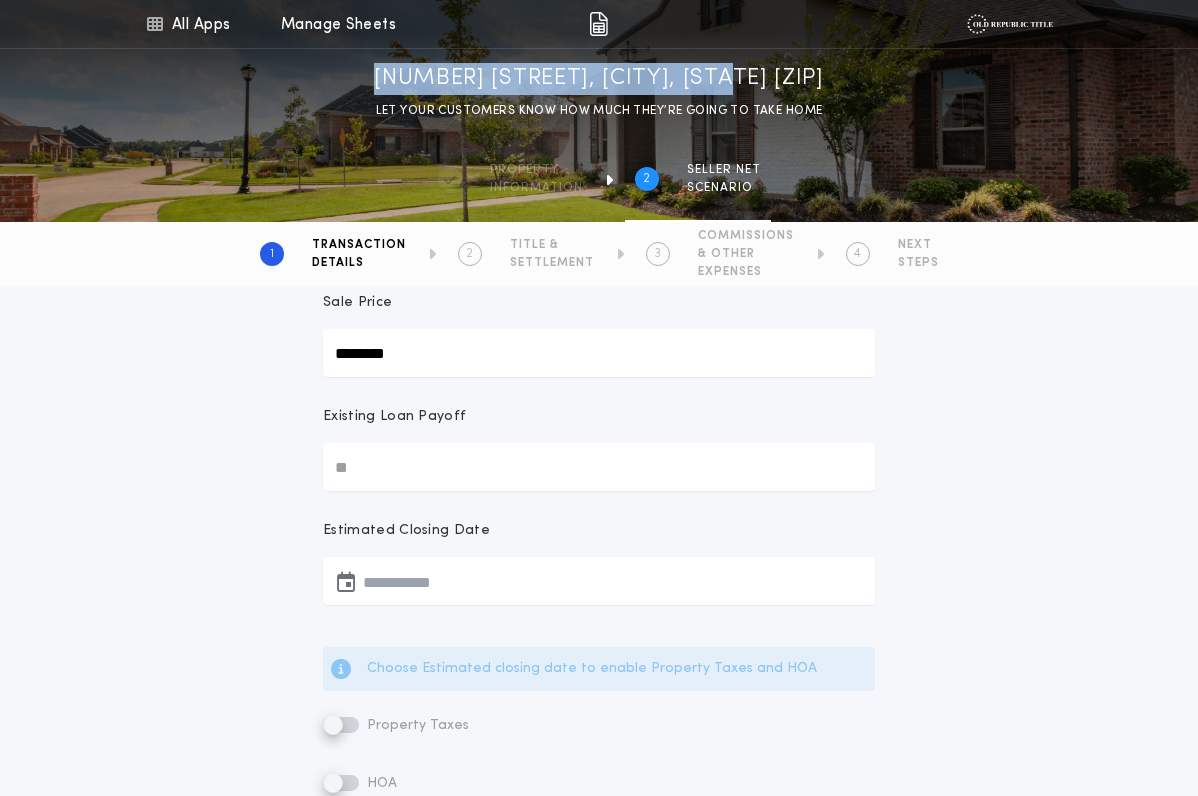 click at bounding box center [599, 581] 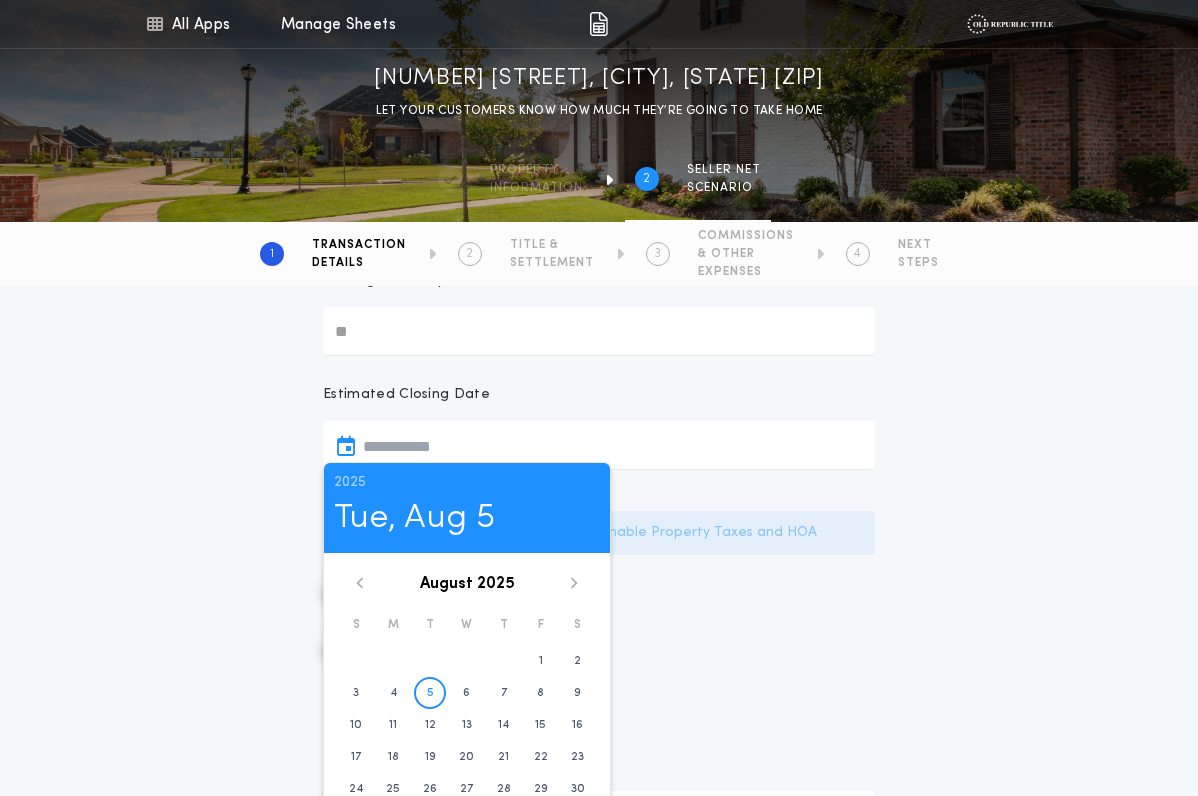 click 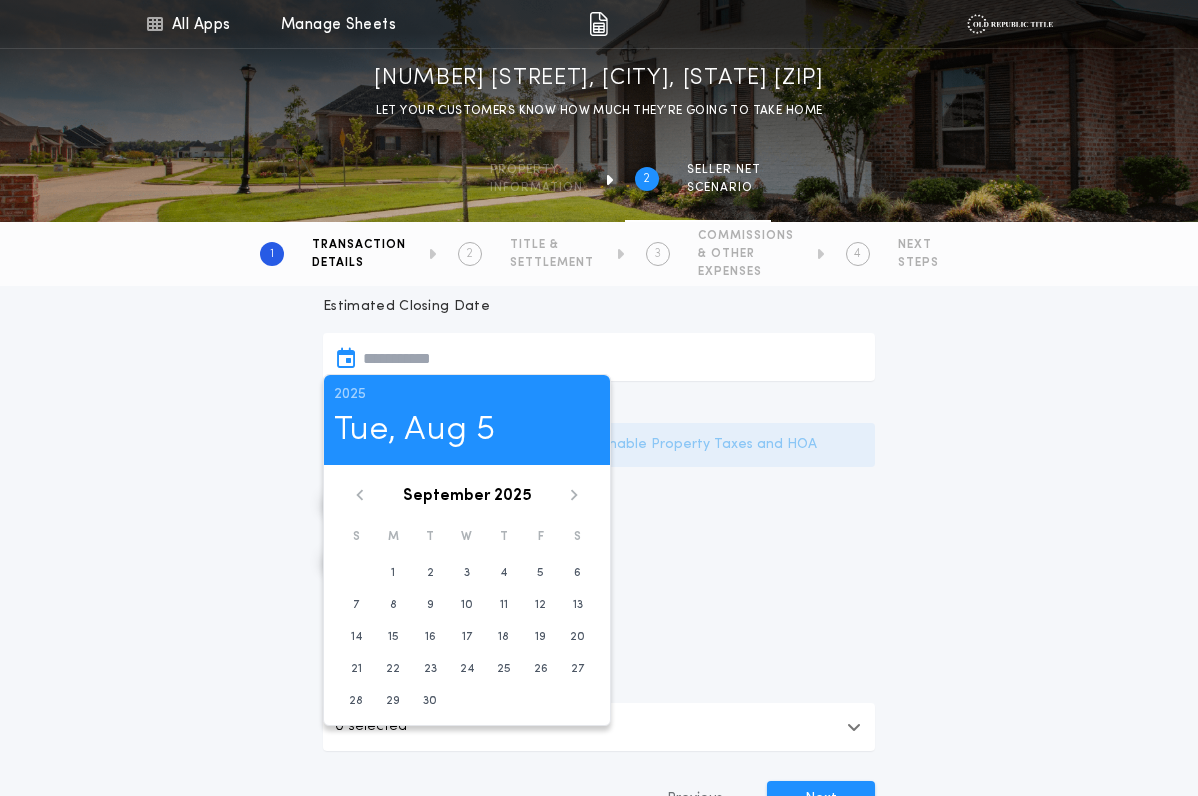 scroll, scrollTop: 418, scrollLeft: 0, axis: vertical 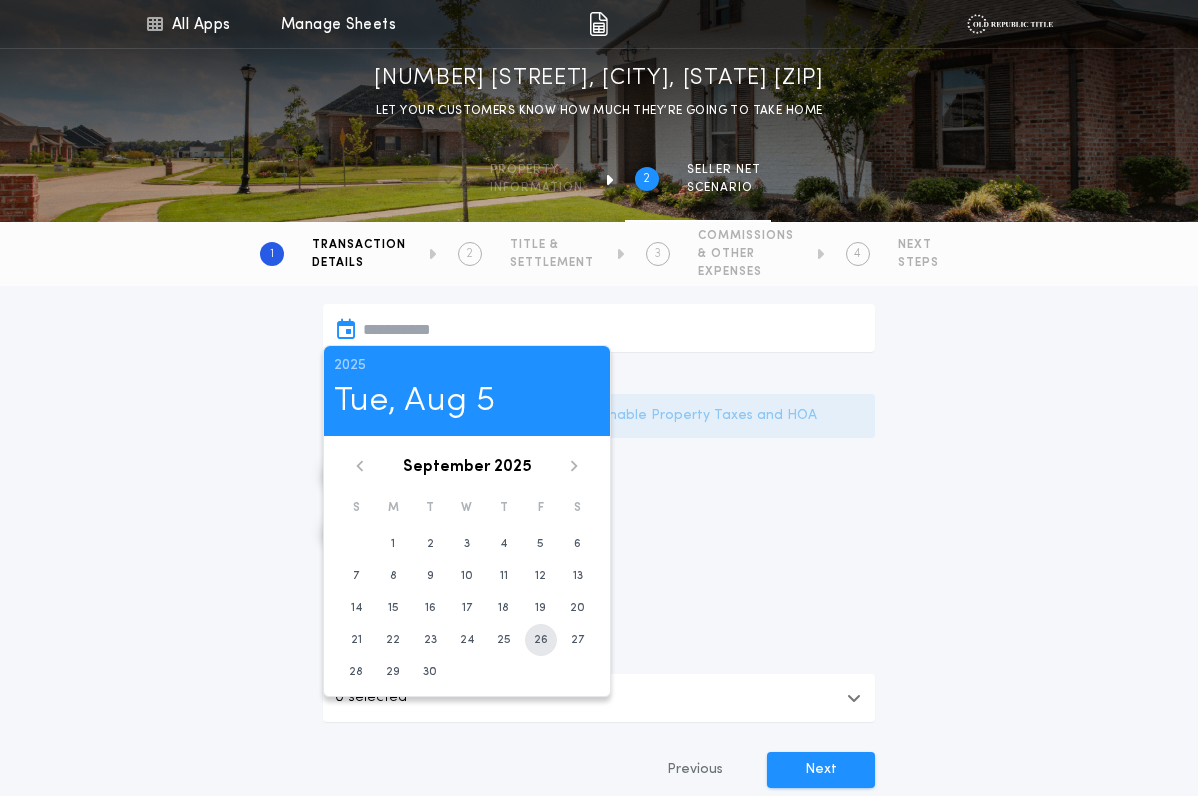 click on "26" at bounding box center [541, 640] 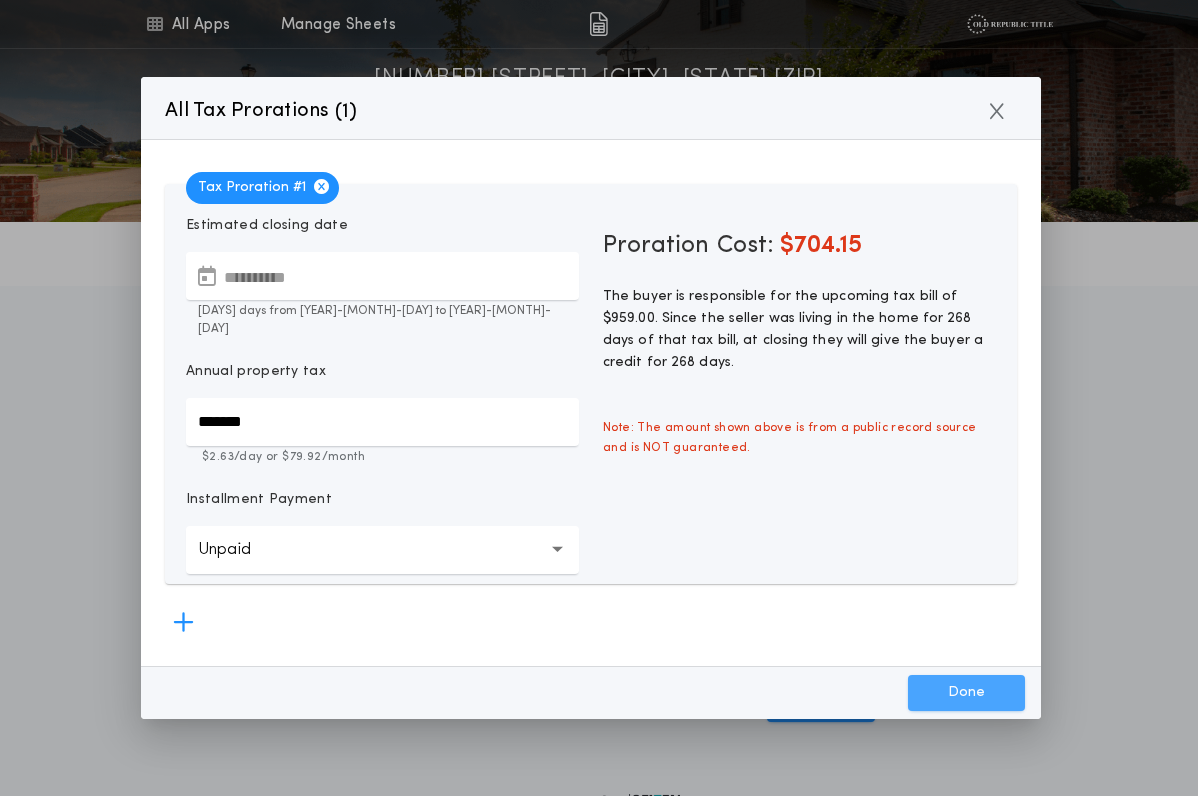 click on "Done" at bounding box center (966, 693) 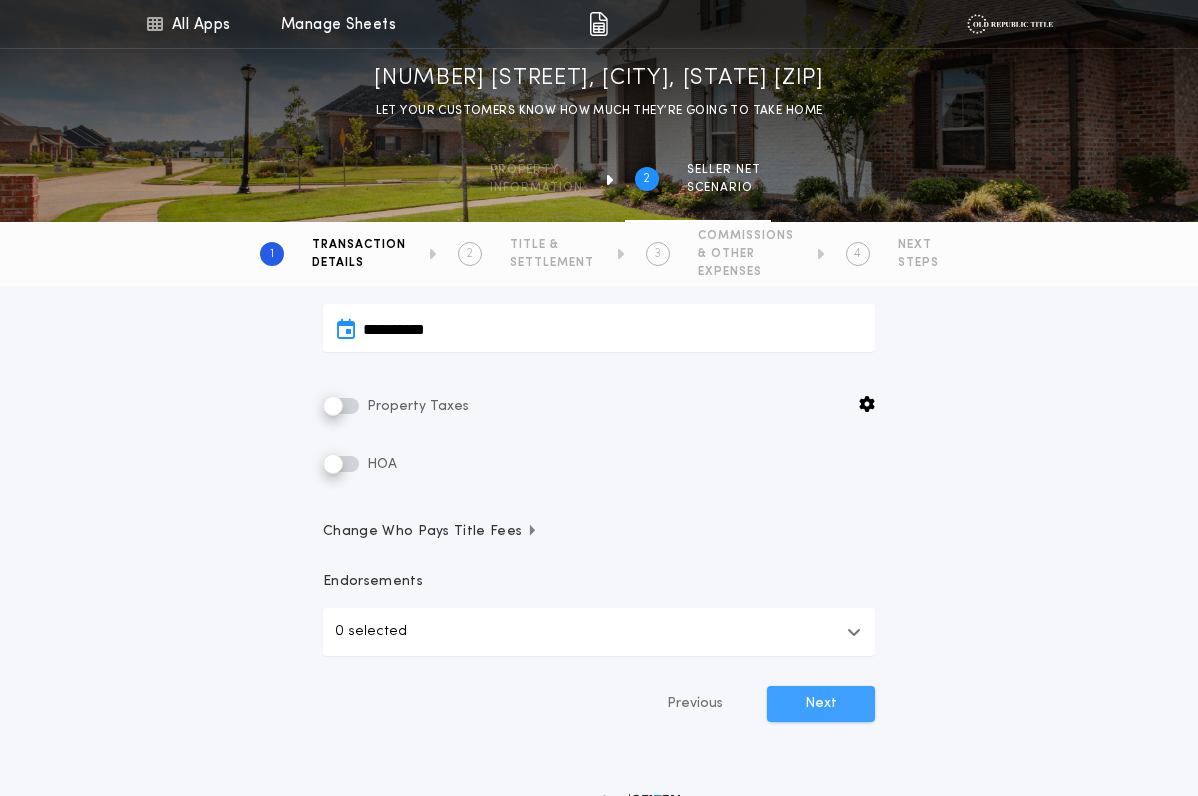 click on "Next" at bounding box center (821, 704) 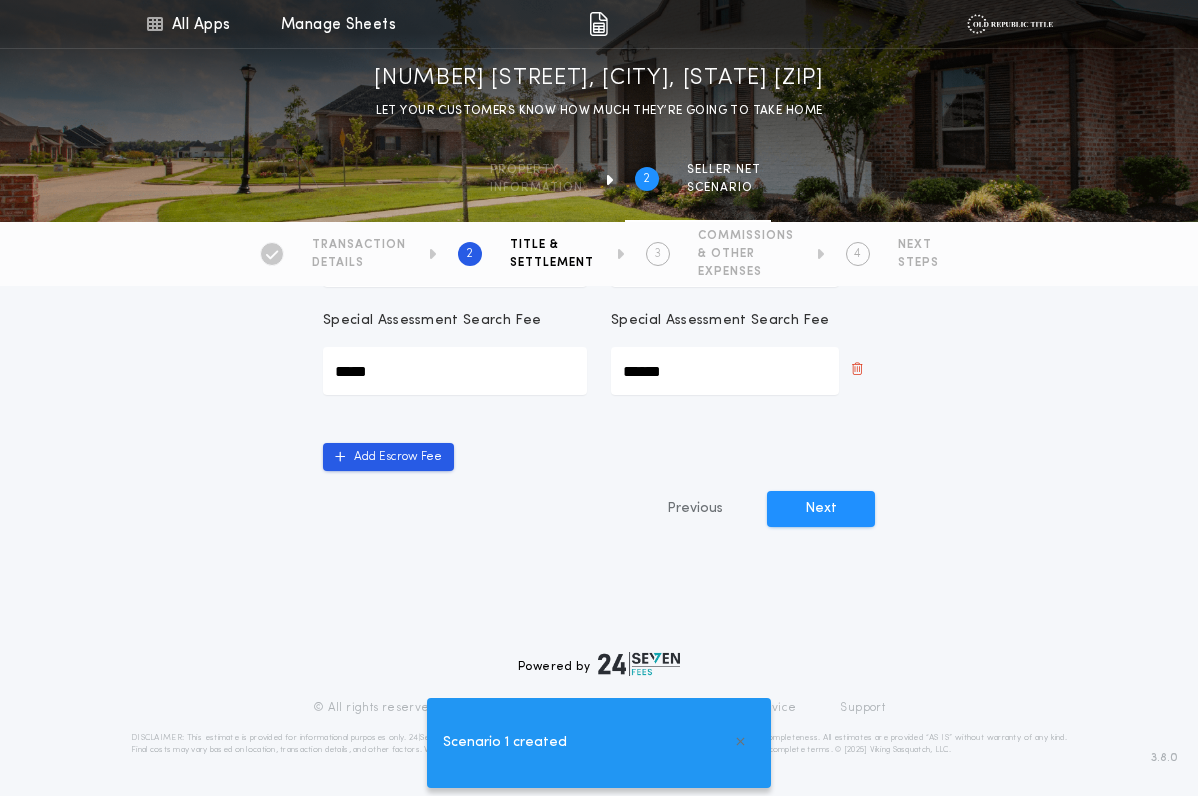 scroll, scrollTop: 627, scrollLeft: 0, axis: vertical 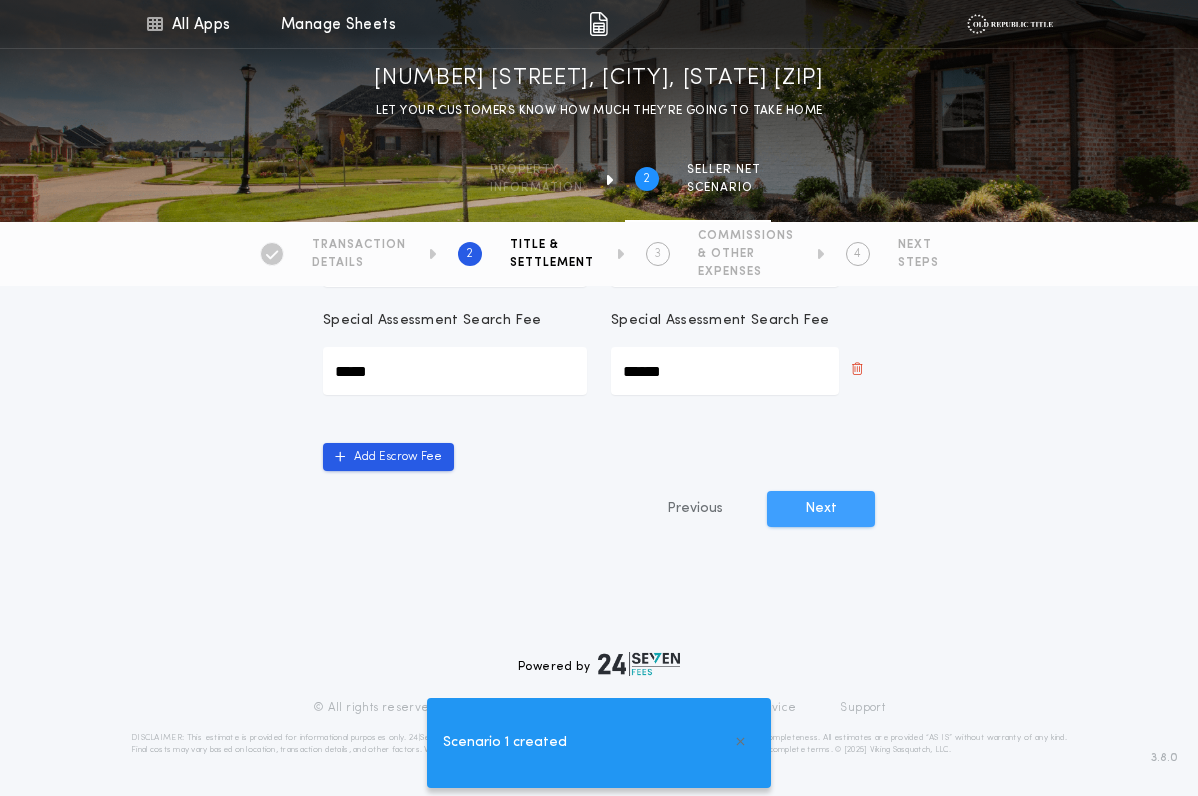 click on "Next" at bounding box center [821, 509] 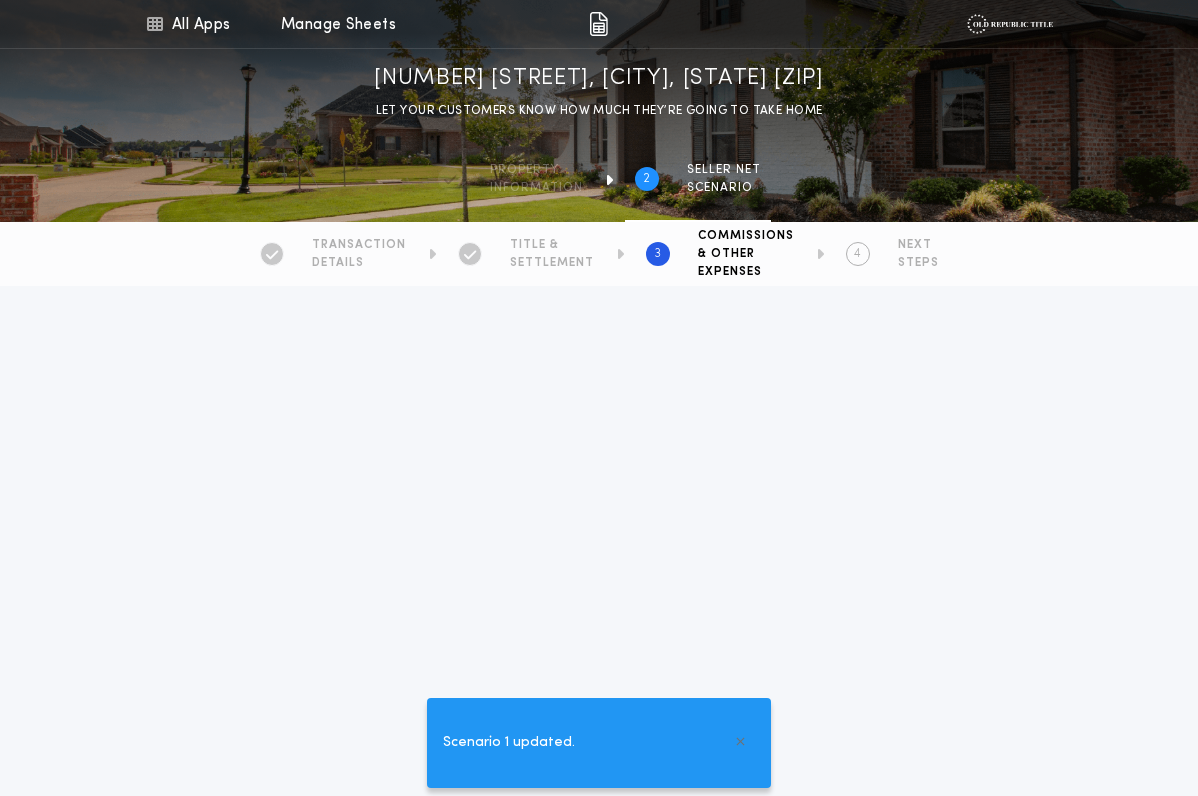 type on "*********" 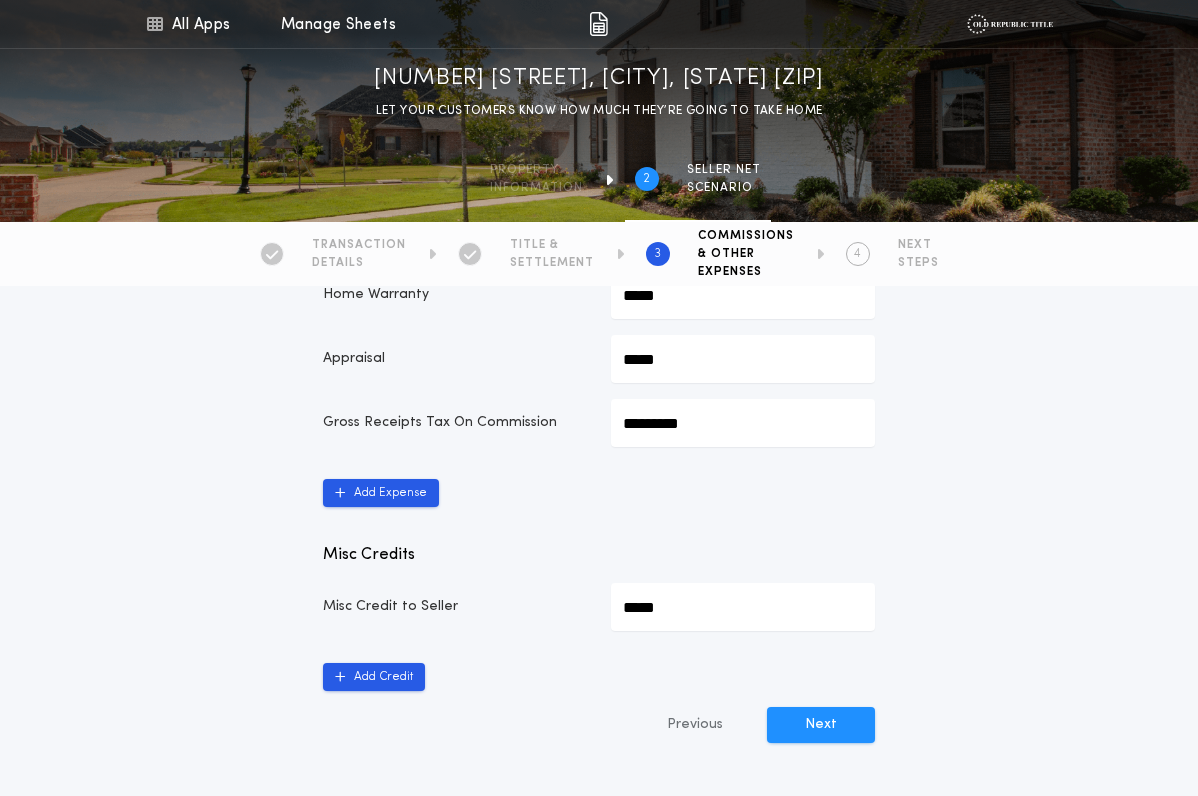 scroll, scrollTop: 988, scrollLeft: 0, axis: vertical 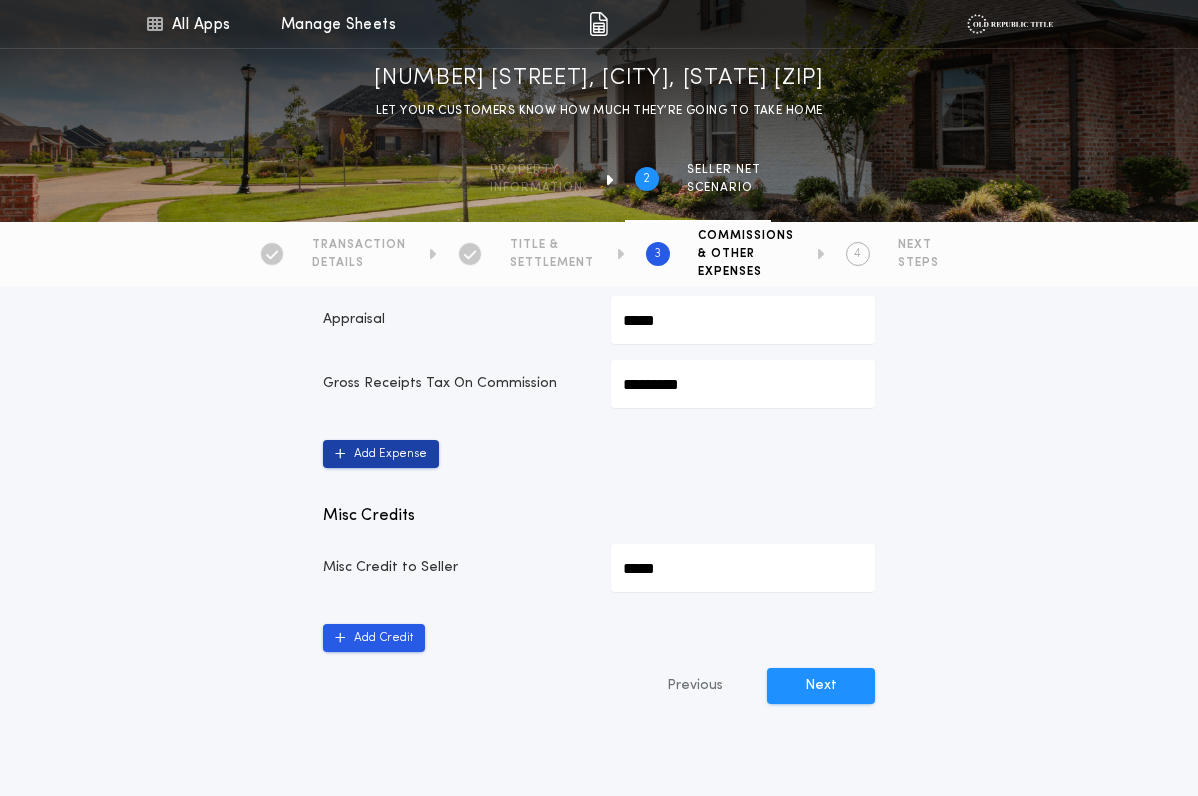 click on "Add Expense" at bounding box center (381, 454) 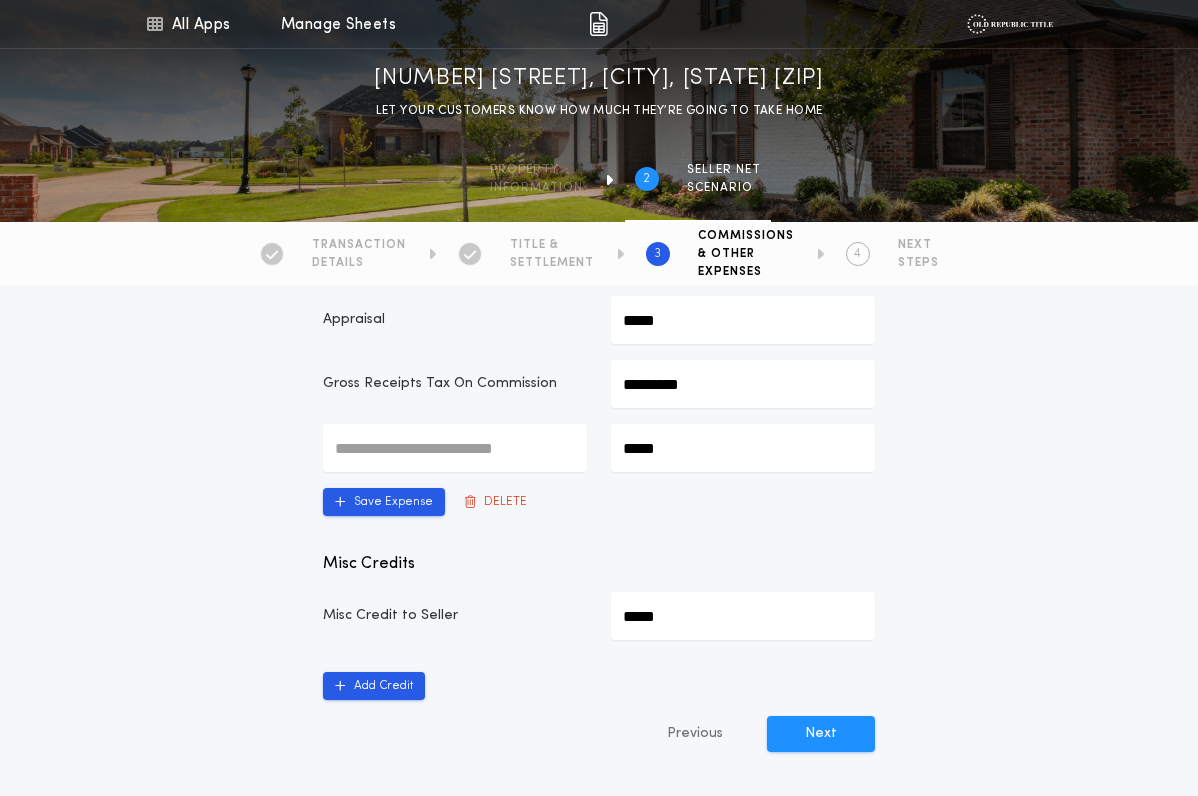 click on "*****" at bounding box center [455, 448] 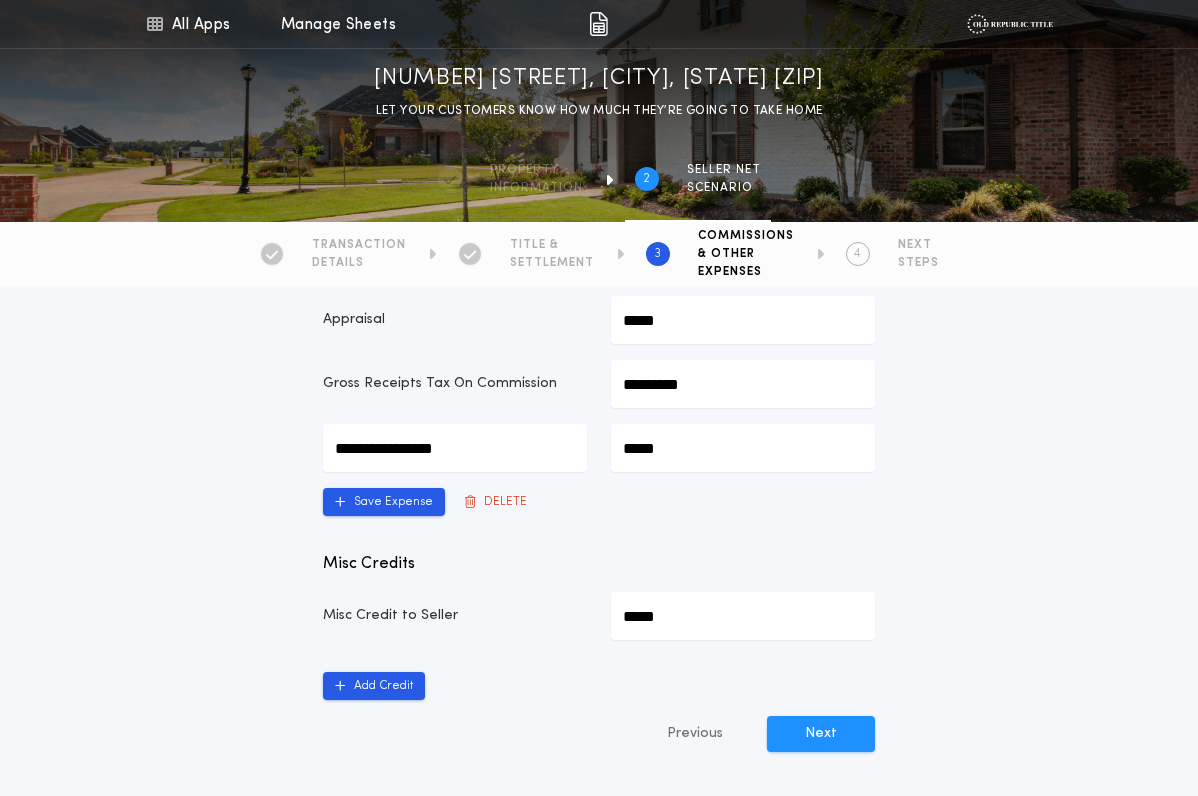 type on "**********" 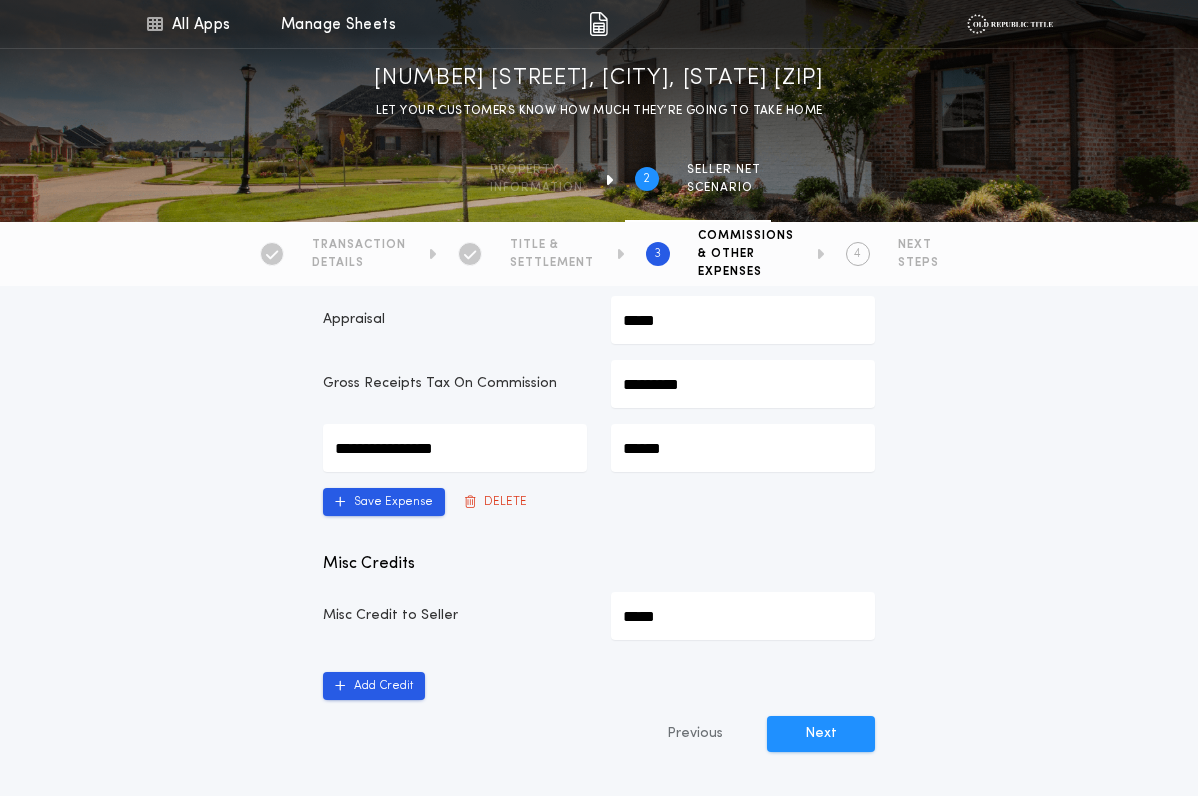 type on "*******" 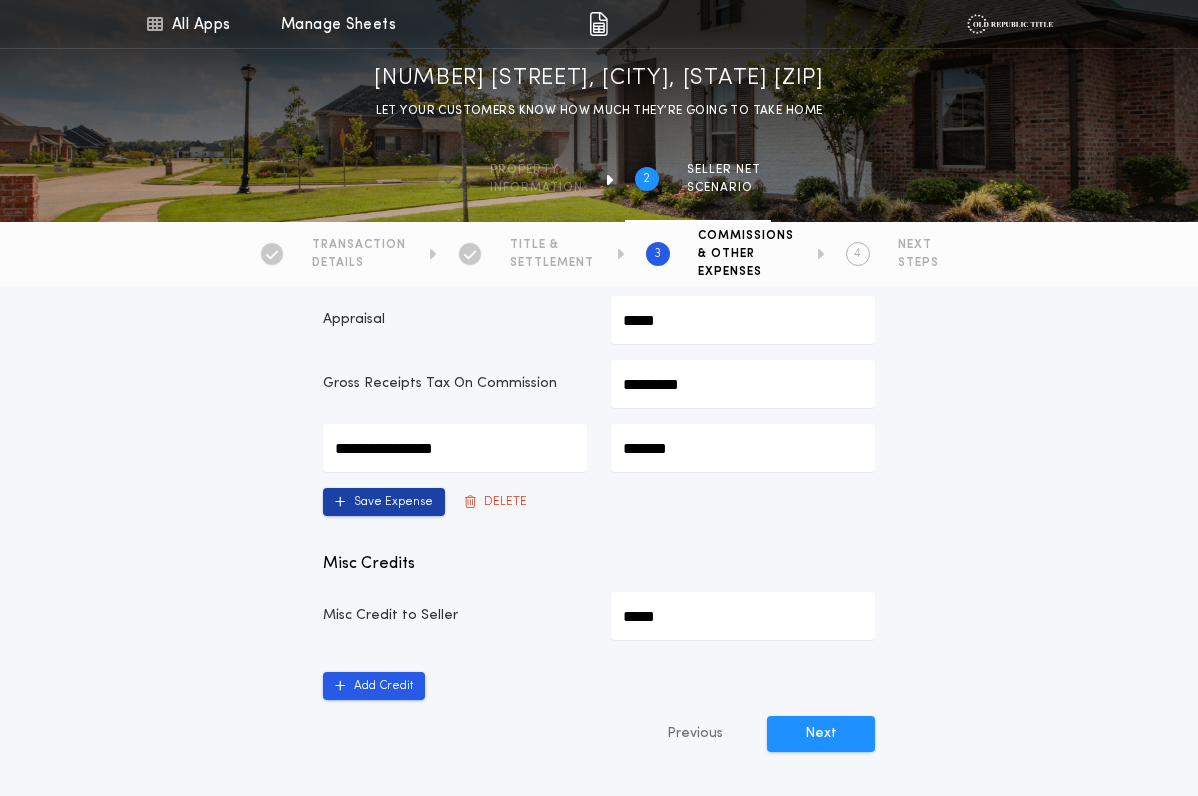click on "Save Expense" at bounding box center [384, 502] 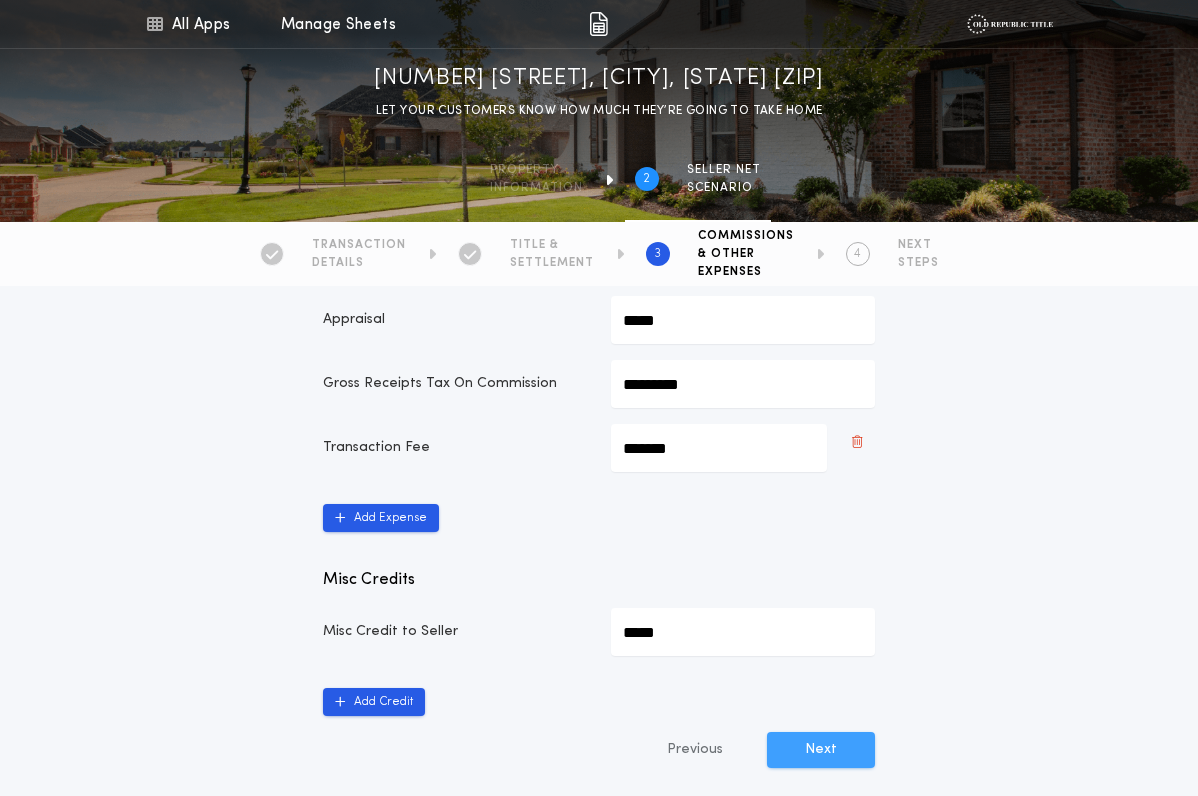 click on "Next" at bounding box center (821, 750) 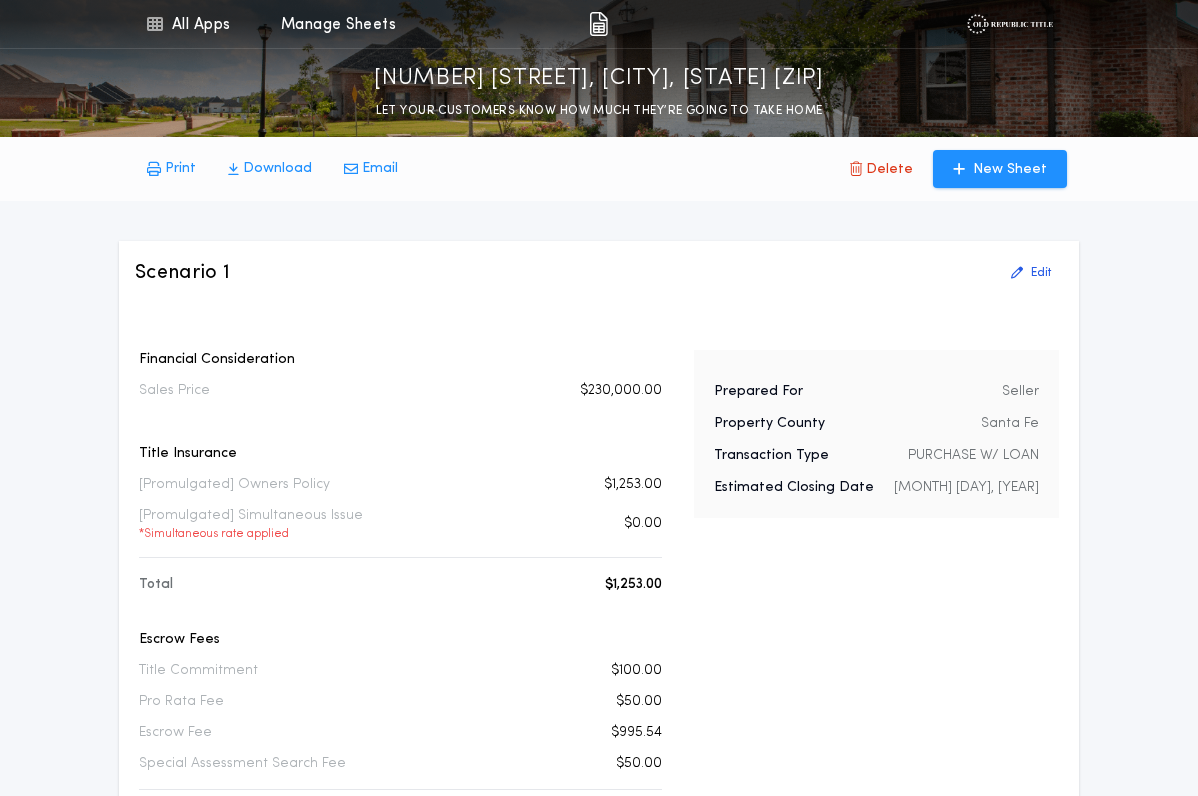scroll, scrollTop: 0, scrollLeft: 0, axis: both 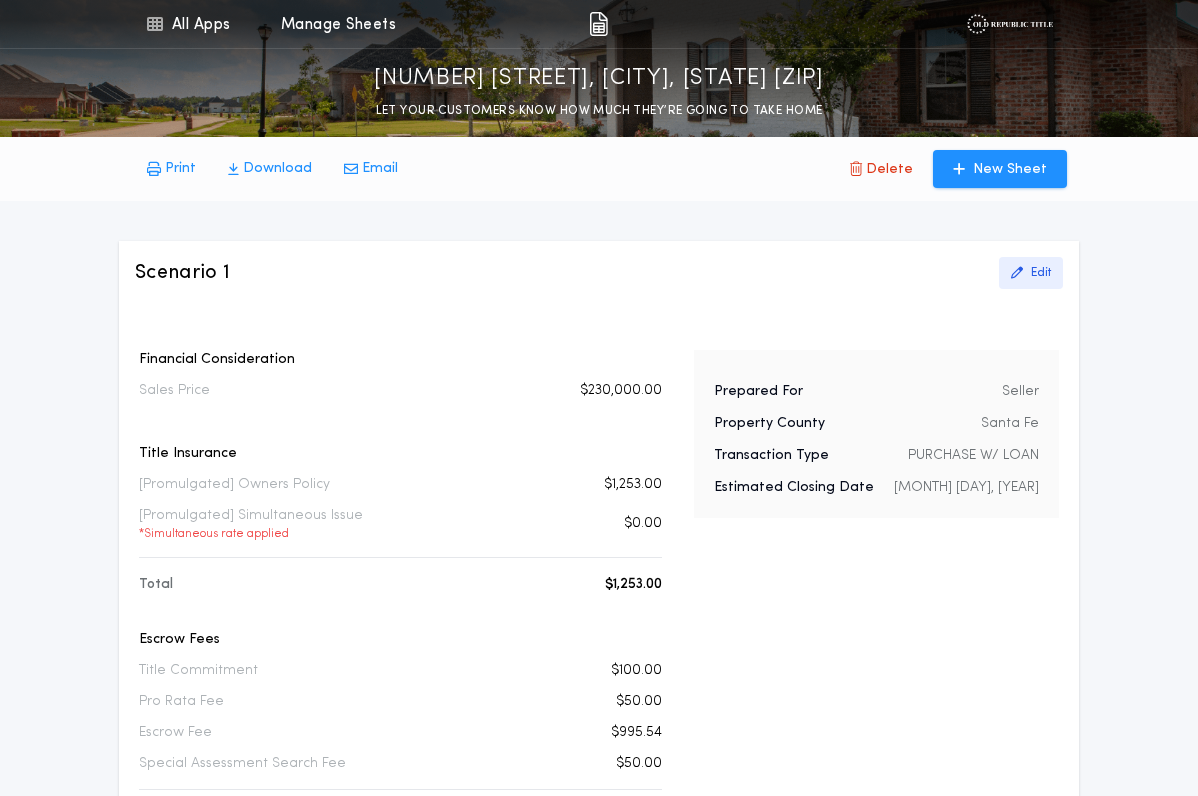 click at bounding box center [1017, 273] 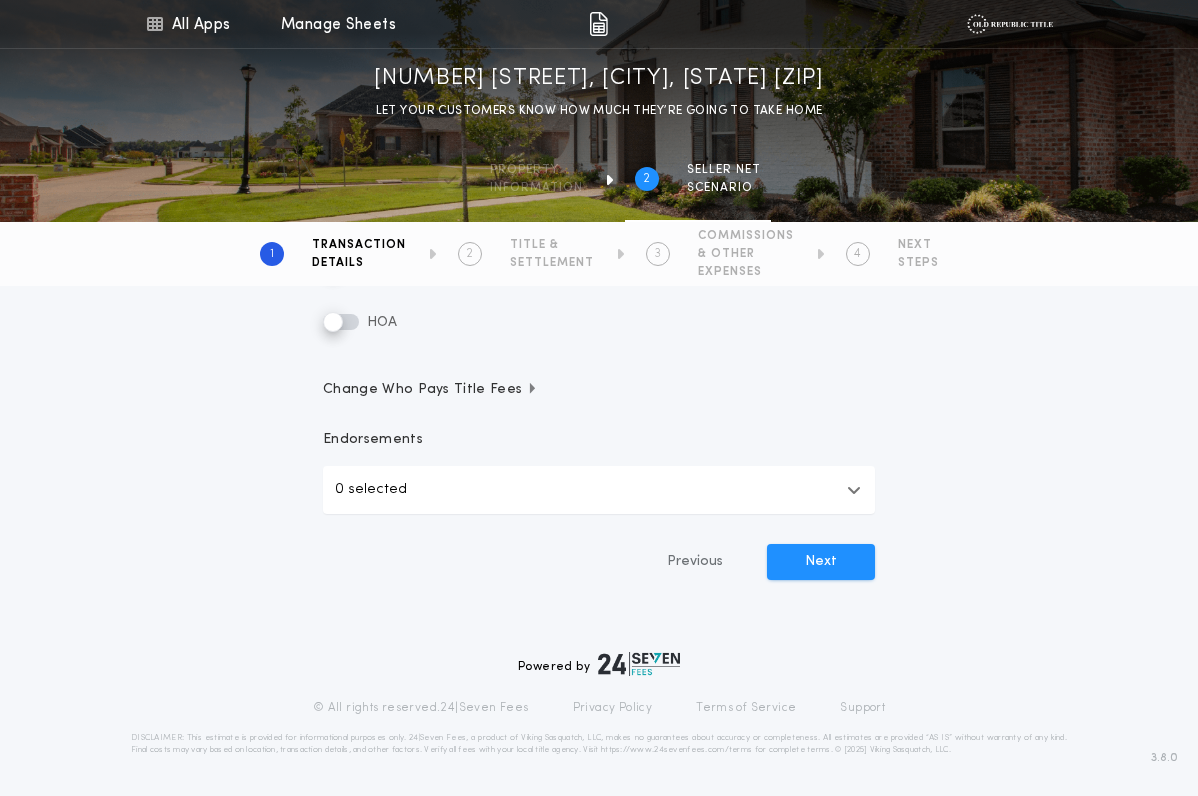 scroll, scrollTop: 560, scrollLeft: 0, axis: vertical 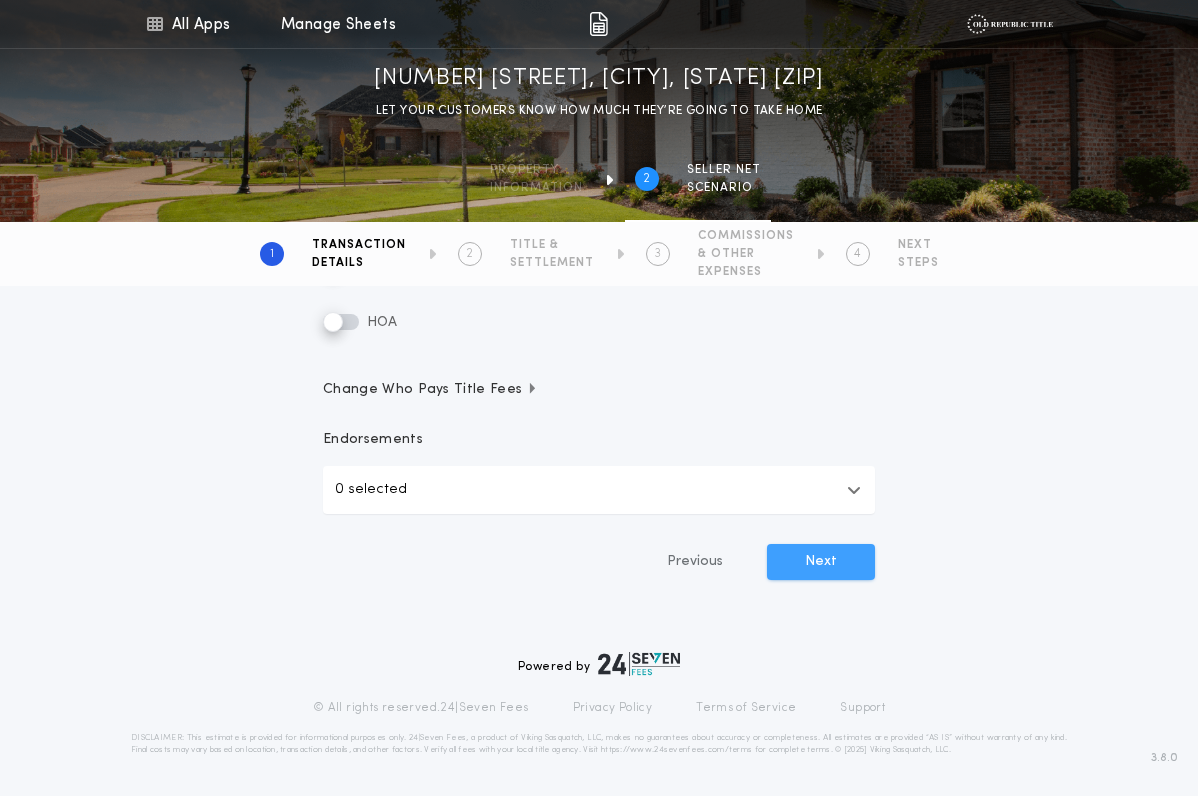click on "Next" at bounding box center [821, 562] 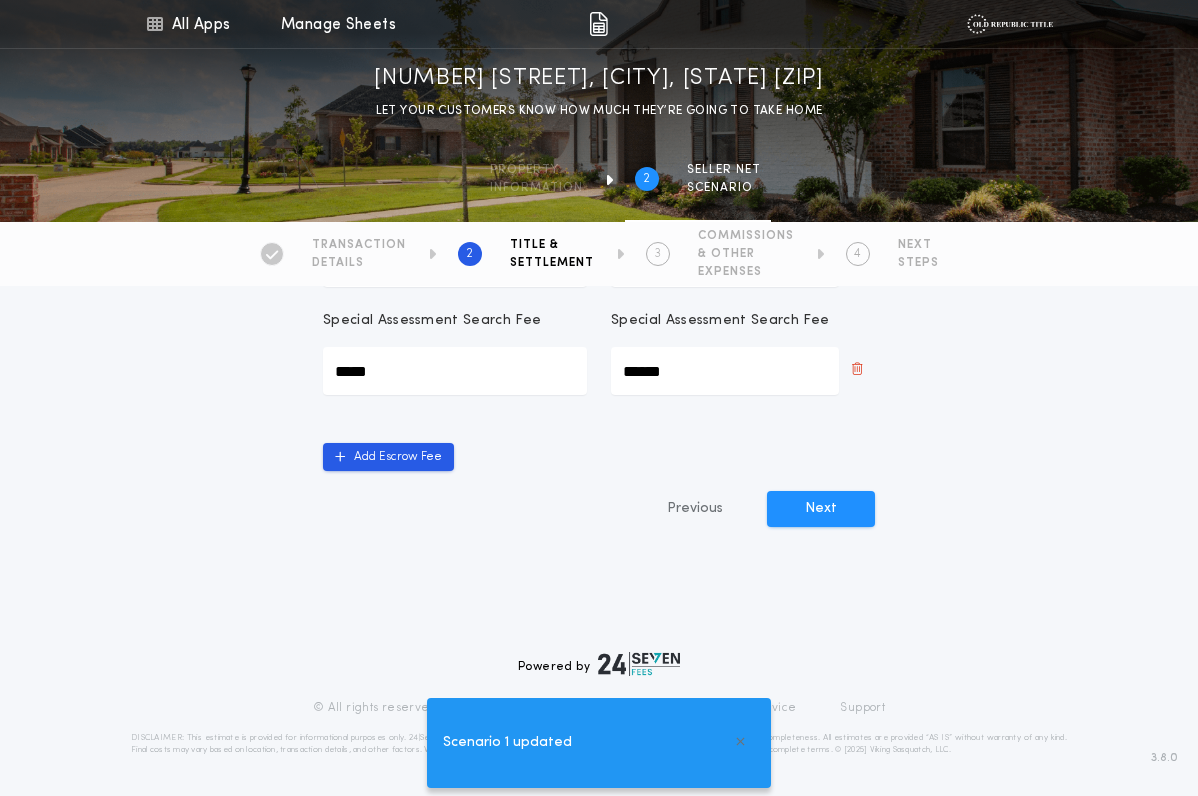 scroll, scrollTop: 638, scrollLeft: -1, axis: both 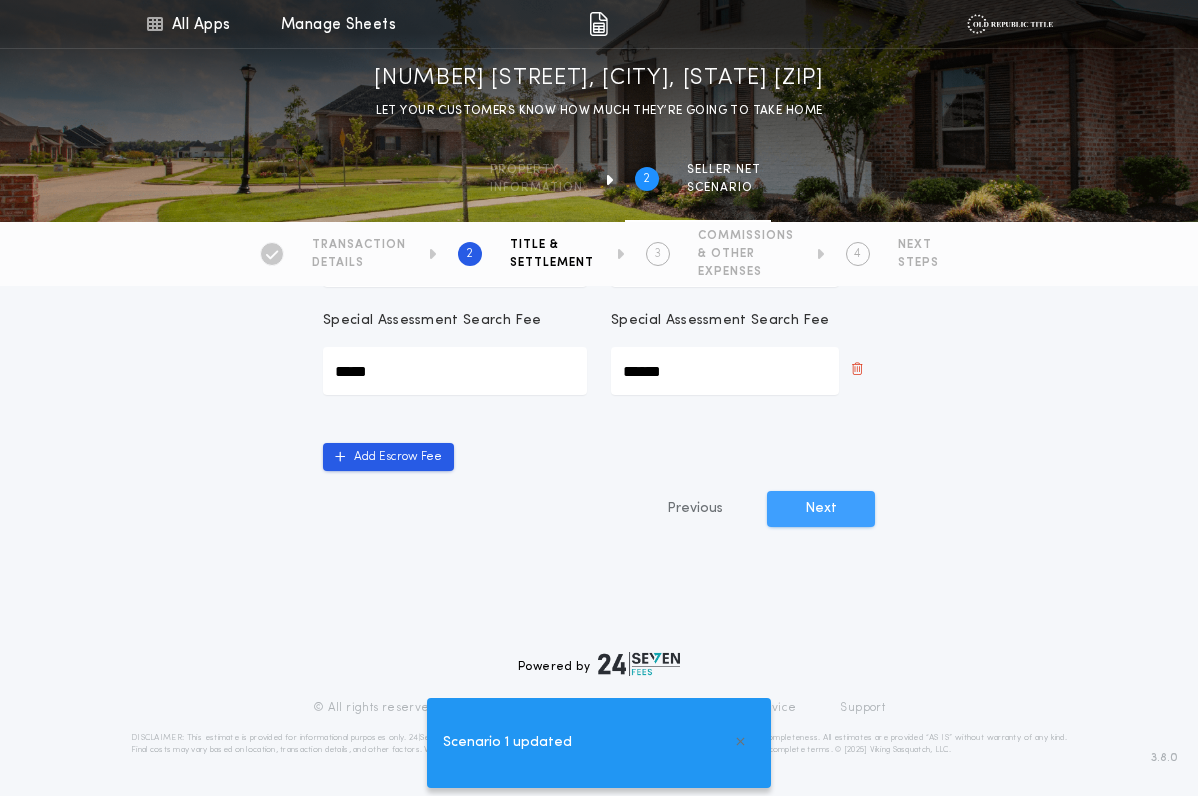 click on "Next" at bounding box center [821, 509] 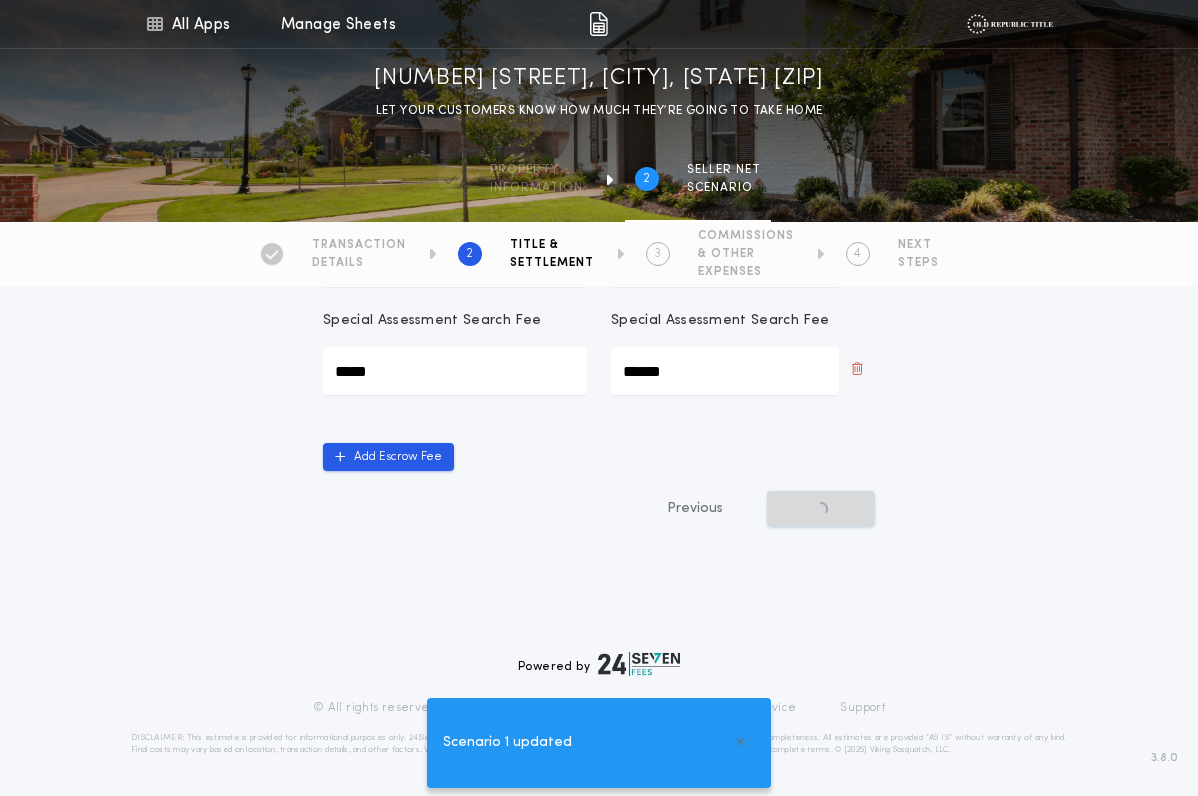 scroll, scrollTop: 0, scrollLeft: 0, axis: both 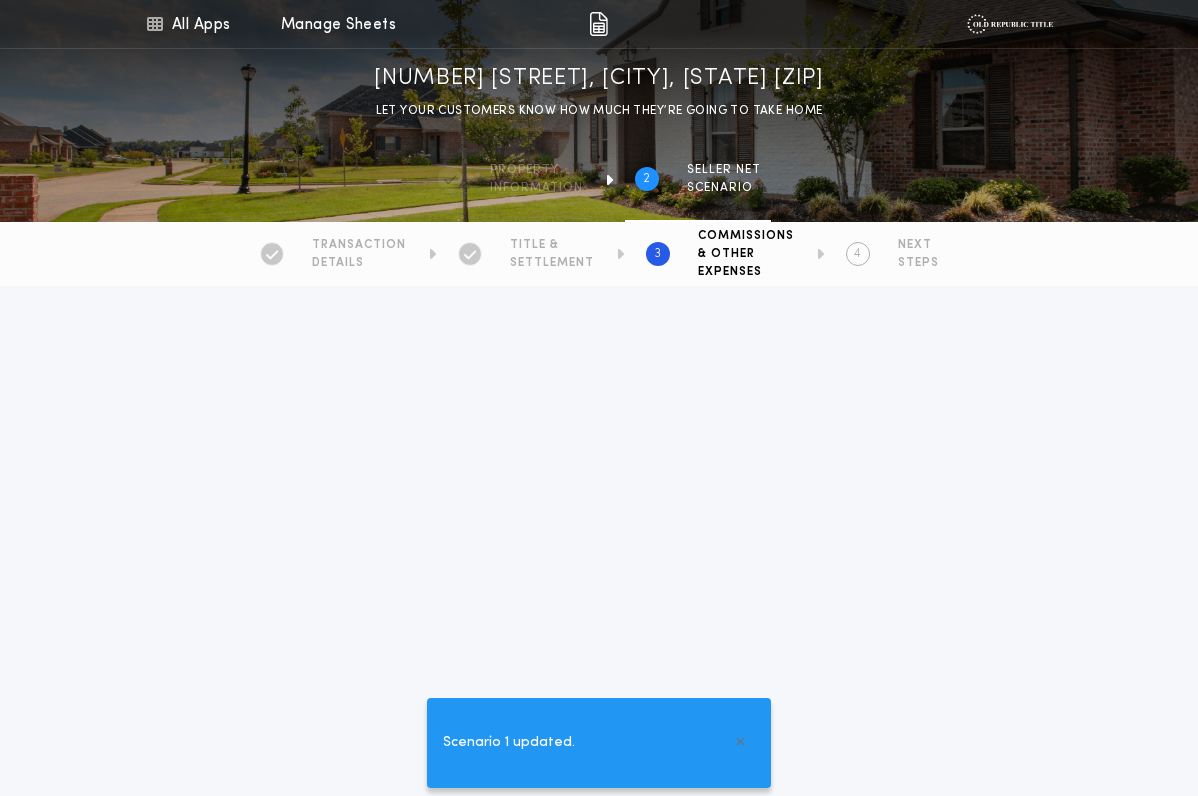 type on "*********" 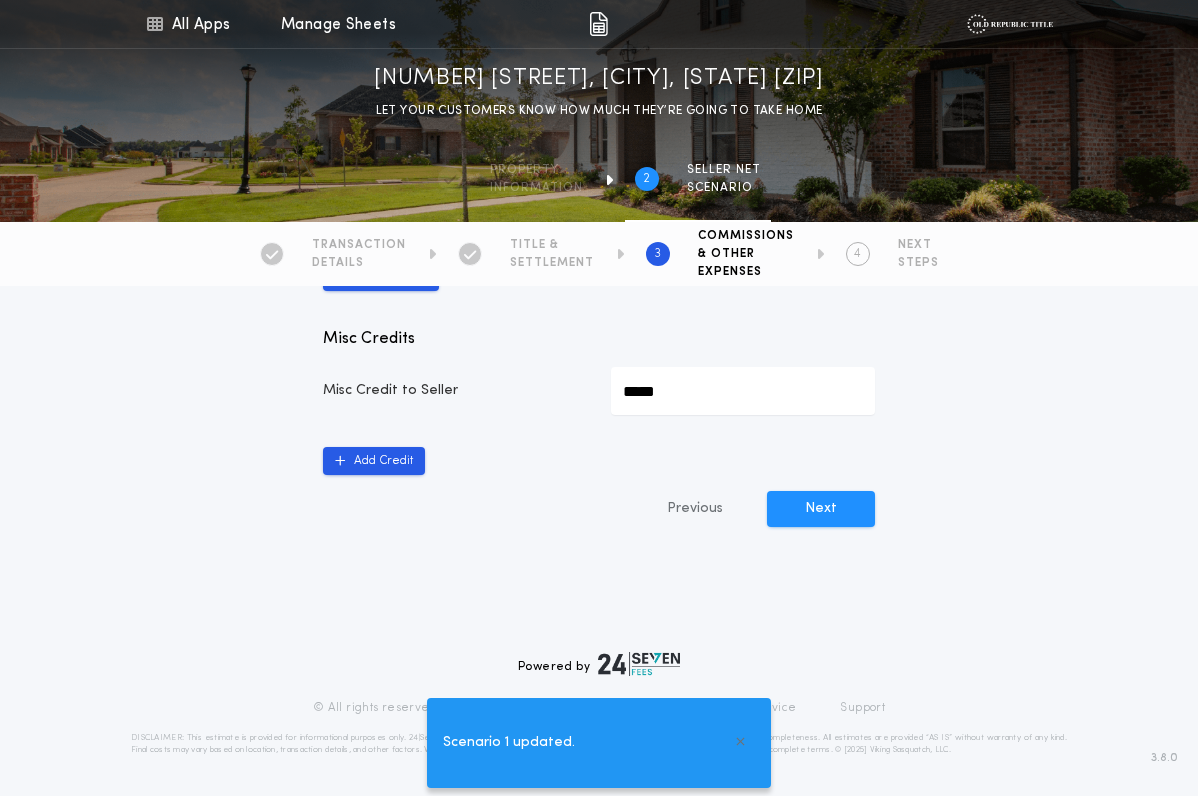 click on "Recording Fees & Transfer Taxes Buyers Recording Fee ****** Sellers Recording Fee ****** Commissions Seller Agent Commission ********* Percentage * Buyer Agent Commission ********* Percentage * Other Seller Expenses Credit Report ***** Home Inspection ***** Radon Inspection ***** Termite and DryRot Inspection ***** Final Water Bill ******* Improvement Location Report (Survey) ******* Home Warranty ***** Appraisal ***** Gross Receipts Tax On Commission ********* Transaction Fee ******* Add Expense Misc Credits Misc Credit to Seller ***** Add Credit Previous Next" at bounding box center (599, -136) 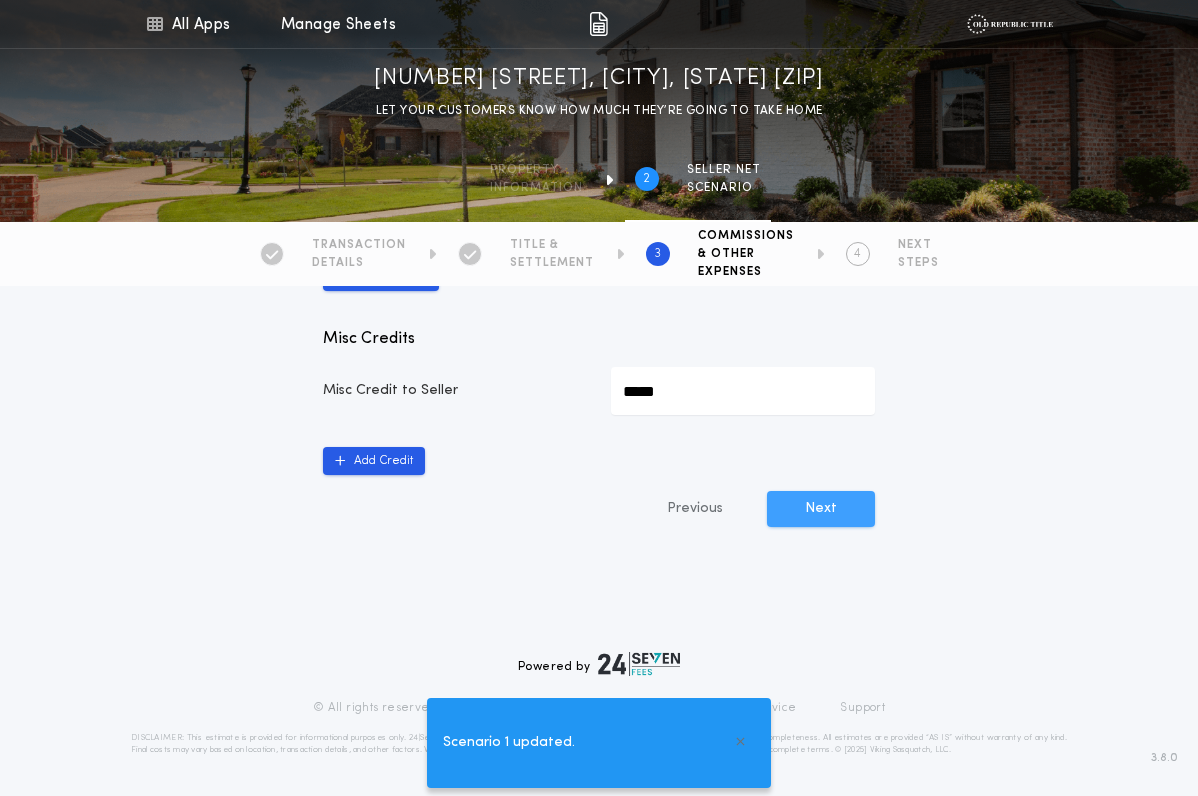 scroll, scrollTop: 1229, scrollLeft: 0, axis: vertical 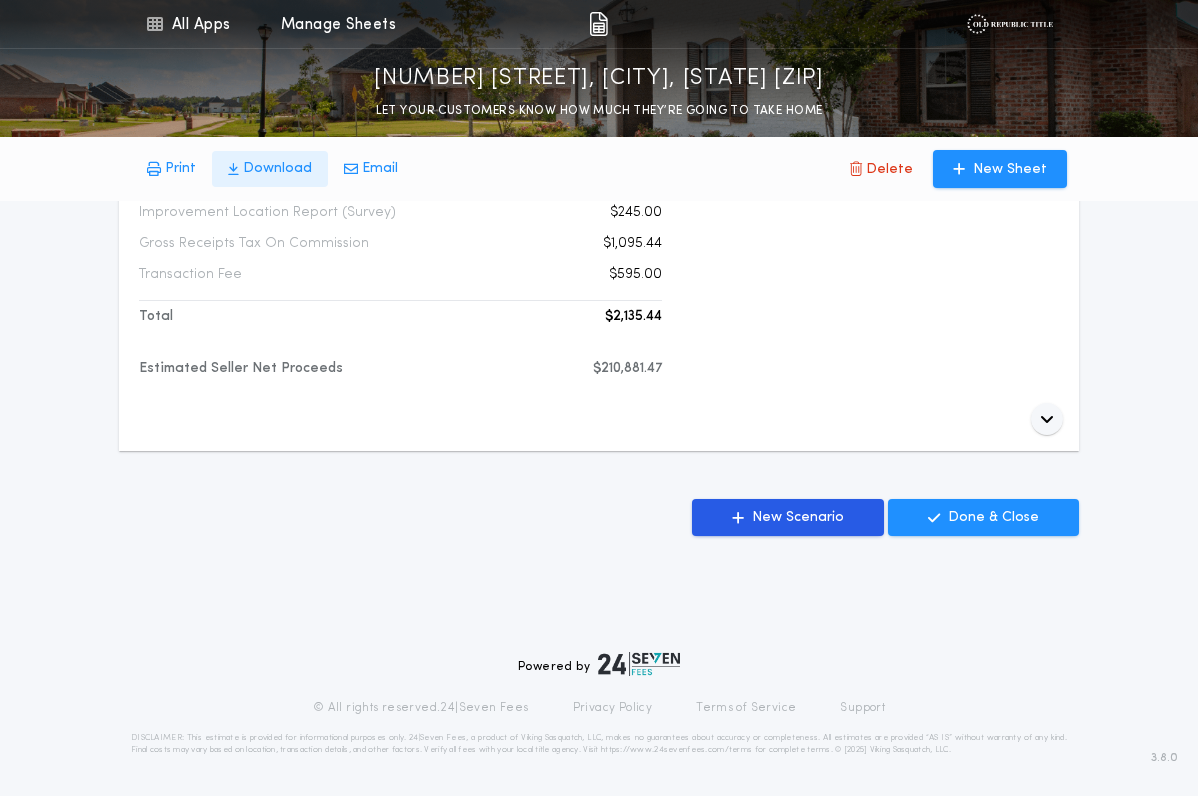 click on "Download" at bounding box center [277, 169] 